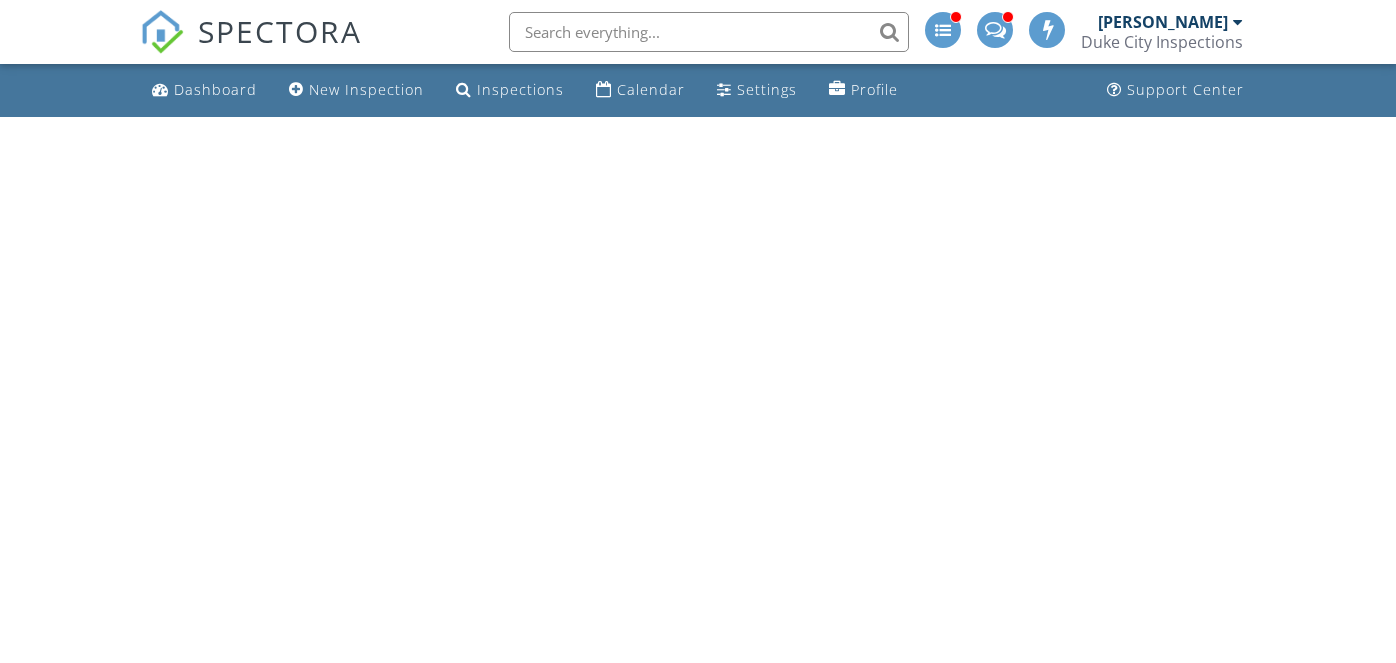 scroll, scrollTop: 0, scrollLeft: 0, axis: both 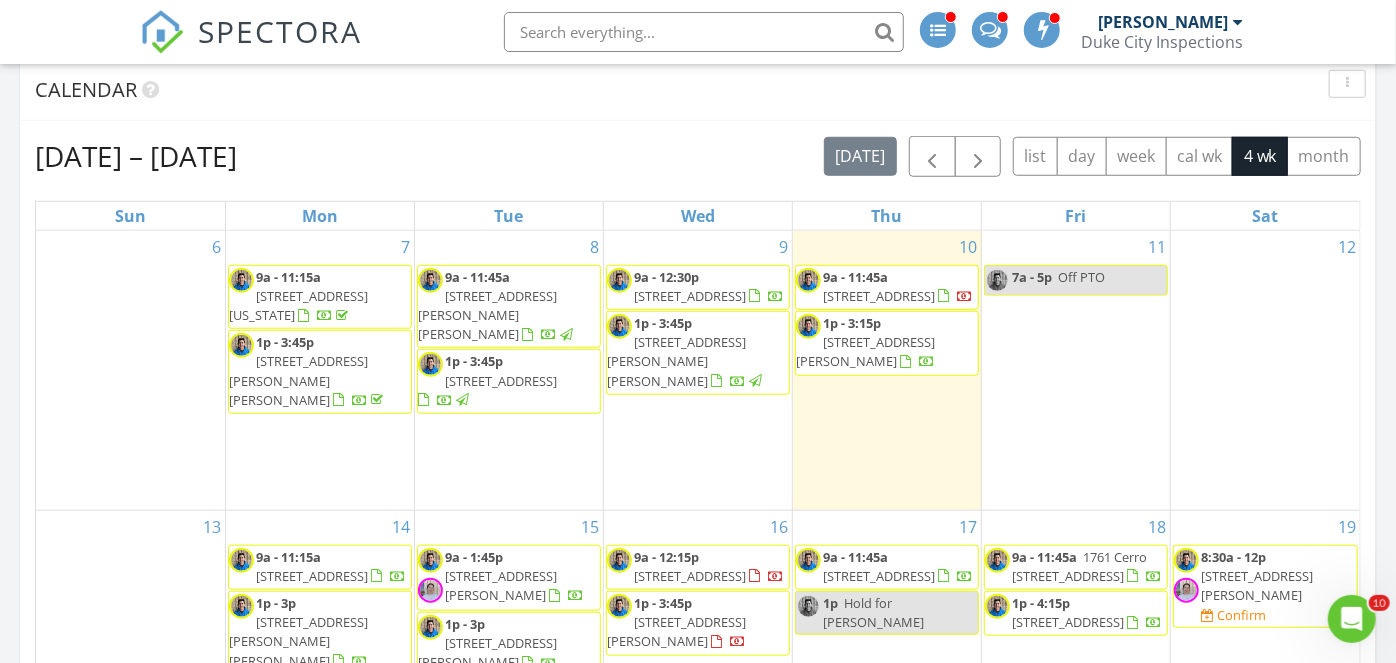 click on "[DATE]                   9:00 am
[STREET_ADDRESS]
[PERSON_NAME]
18 minutes drive time   11.4 miles       1:00 pm
[STREET_ADDRESS][PERSON_NAME]
[PERSON_NAME]
40 minutes drive time   25.9 miles       New Inspection           Map               1 2 + − [GEOGRAPHIC_DATA], [GEOGRAPHIC_DATA], [GEOGRAPHIC_DATA], [GEOGRAPHIC_DATA] 59.9 km, 58 min Head west 40 m Turn right 80 m Turn left onto [PERSON_NAME][GEOGRAPHIC_DATA] Northeast 300 m Turn left onto [PERSON_NAME][GEOGRAPHIC_DATA] Northeast 900 m Continue onto [PERSON_NAME][GEOGRAPHIC_DATA] Northeast 800 m Turn left onto [PERSON_NAME] Drive Northeast 300 m Turn right onto Pan American Frontage Road Southbound 700 m Take the ramp on the left 250 m Merge left onto [GEOGRAPHIC_DATA] (I 25) 3 km Take the ramp towards I 40: Gallup 300 m Keep right towards I 40 West: Gallup 700 m 8 km 400 m Keep right at the fork" at bounding box center [698, 250] 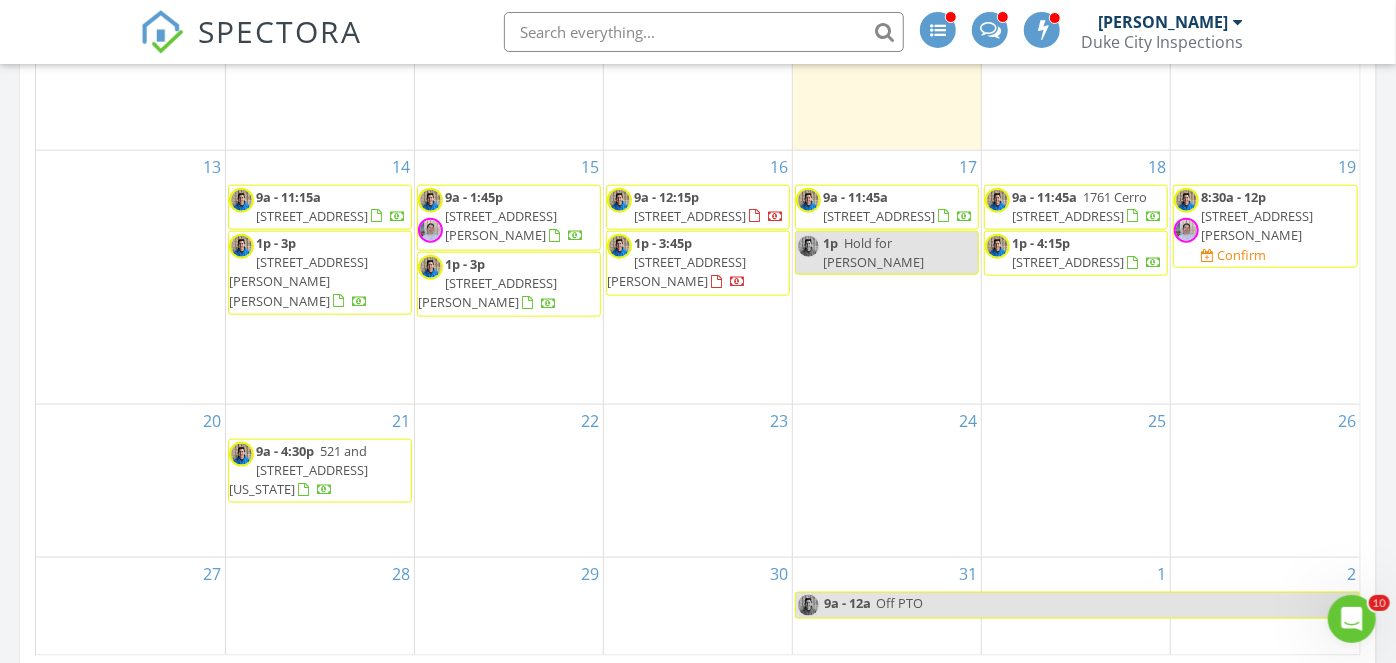 scroll, scrollTop: 1103, scrollLeft: 0, axis: vertical 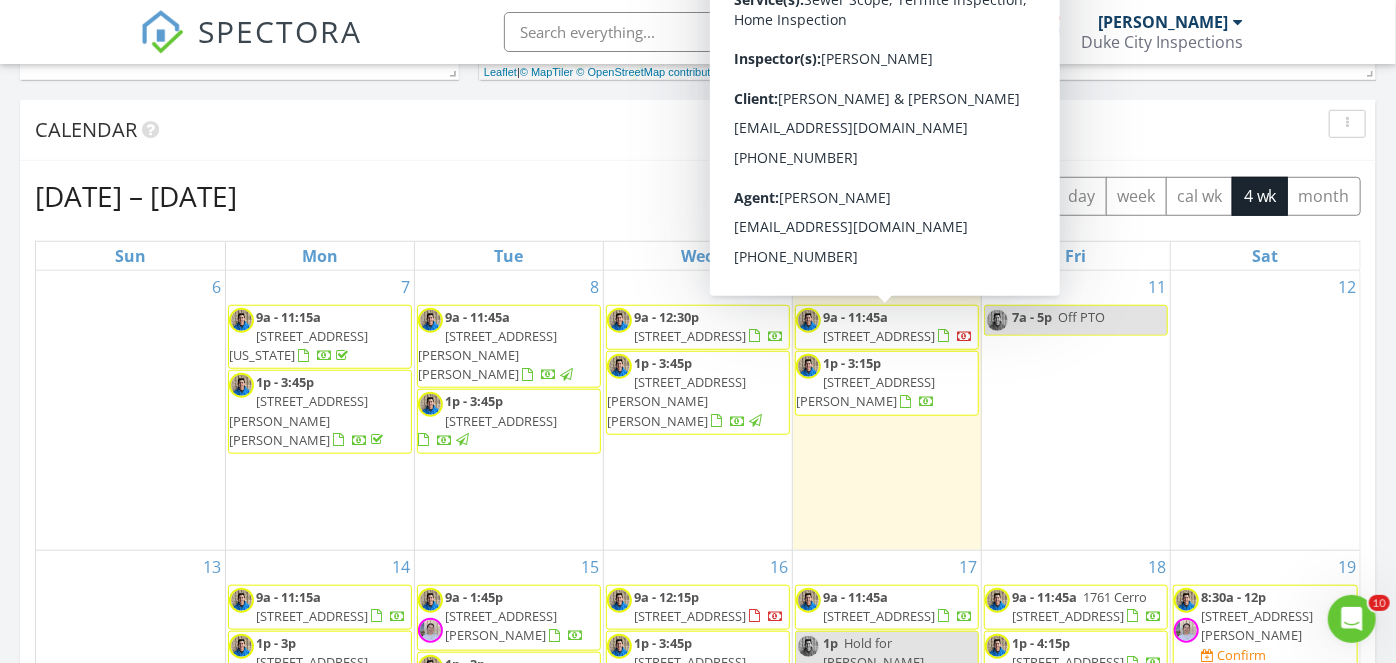 click on "Today                   9:00 am
8617 Casa Verde Ave NW , Albuquerque, NM 87120
Cisco Gonzales
18 minutes drive time   11.4 miles       1:00 pm
373 Taylor Rd NE, Los Lunas, NM 87031
Cisco Gonzales
40 minutes drive time   25.9 miles       New Inspection           Map               1 2 + − Pan American Freeway, Coronado Freeway, Coors Boulevard Southwest, Pan American Freeway 59.9 km, 58 min Head west 40 m Turn right 80 m Turn left onto Osuna Road Northeast 300 m Turn left onto Chappell Road Northeast 900 m Continue onto Chappell Drive Northeast 800 m Turn left onto Chappell Drive Northeast 300 m Turn right onto Pan American Frontage Road Southbound 700 m Take the ramp on the left 250 m Merge left onto Pan American Freeway (I 25) 3 km Take the ramp towards I 40: Gallup 300 m Keep right towards I 40 West: Gallup 700 m 8 km 400 m Keep right at the fork" at bounding box center [698, 290] 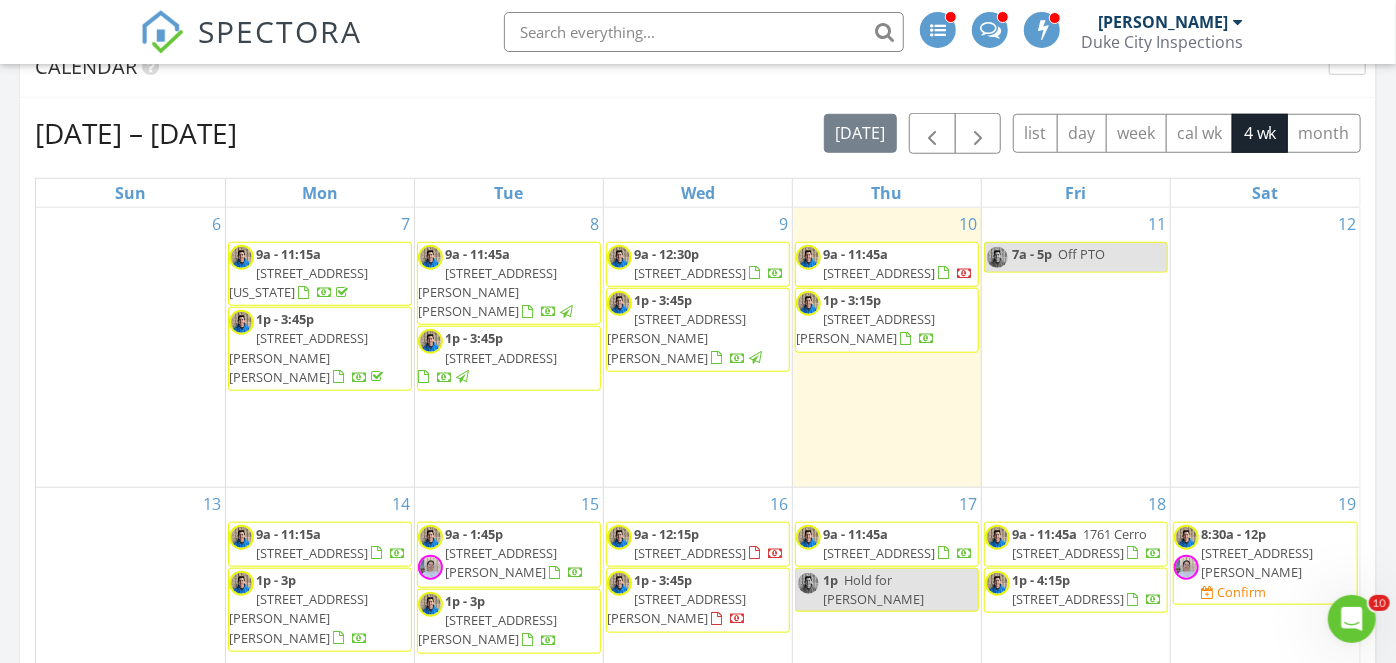 scroll, scrollTop: 765, scrollLeft: 0, axis: vertical 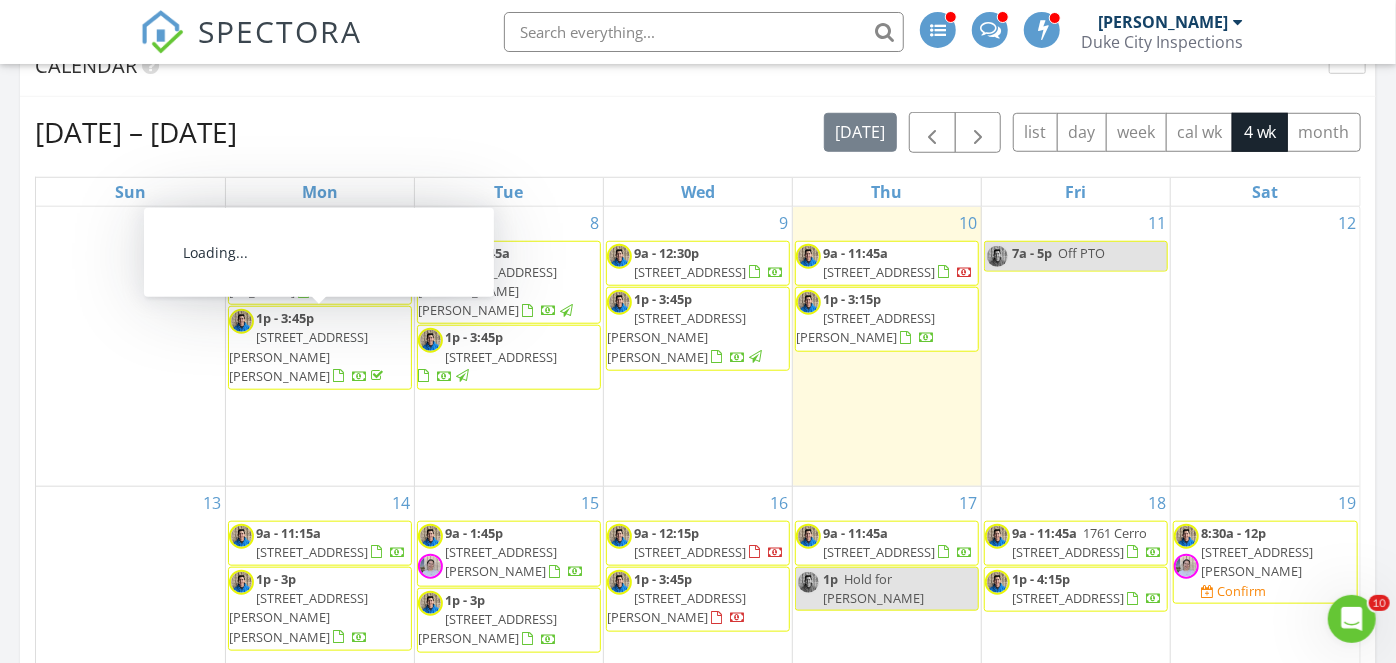 click on "Today                   9:00 am
8617 Casa Verde Ave NW , Albuquerque, NM 87120
Cisco Gonzales
18 minutes drive time   11.4 miles       1:00 pm
373 Taylor Rd NE, Los Lunas, NM 87031
Cisco Gonzales
40 minutes drive time   25.9 miles       New Inspection           Map               1 2 + − Pan American Freeway, Coronado Freeway, Coors Boulevard Southwest, Pan American Freeway 59.9 km, 58 min Head west 40 m Turn right 80 m Turn left onto Osuna Road Northeast 300 m Turn left onto Chappell Road Northeast 900 m Continue onto Chappell Drive Northeast 800 m Turn left onto Chappell Drive Northeast 300 m Turn right onto Pan American Frontage Road Southbound 700 m Take the ramp on the left 250 m Merge left onto Pan American Freeway (I 25) 3 km Take the ramp towards I 40: Gallup 300 m Keep right towards I 40 West: Gallup 700 m 8 km 400 m Keep right at the fork" at bounding box center [698, 226] 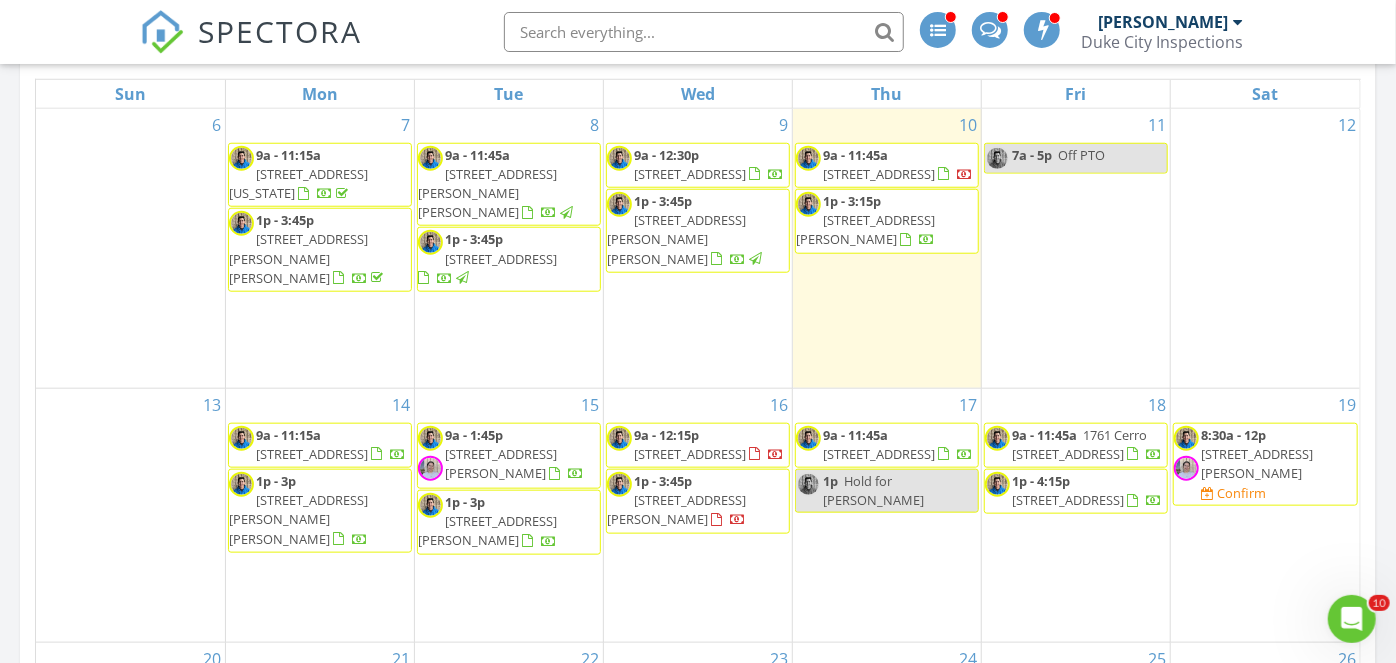scroll, scrollTop: 862, scrollLeft: 0, axis: vertical 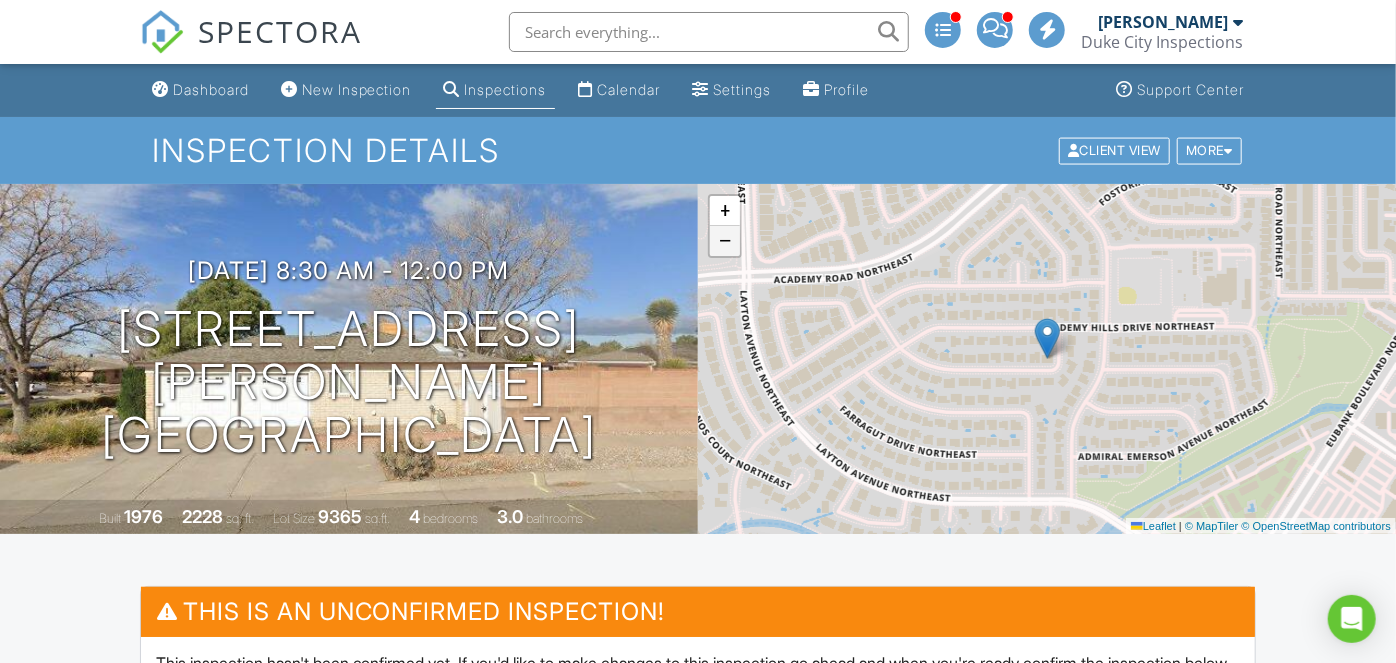 click on "−" at bounding box center (725, 241) 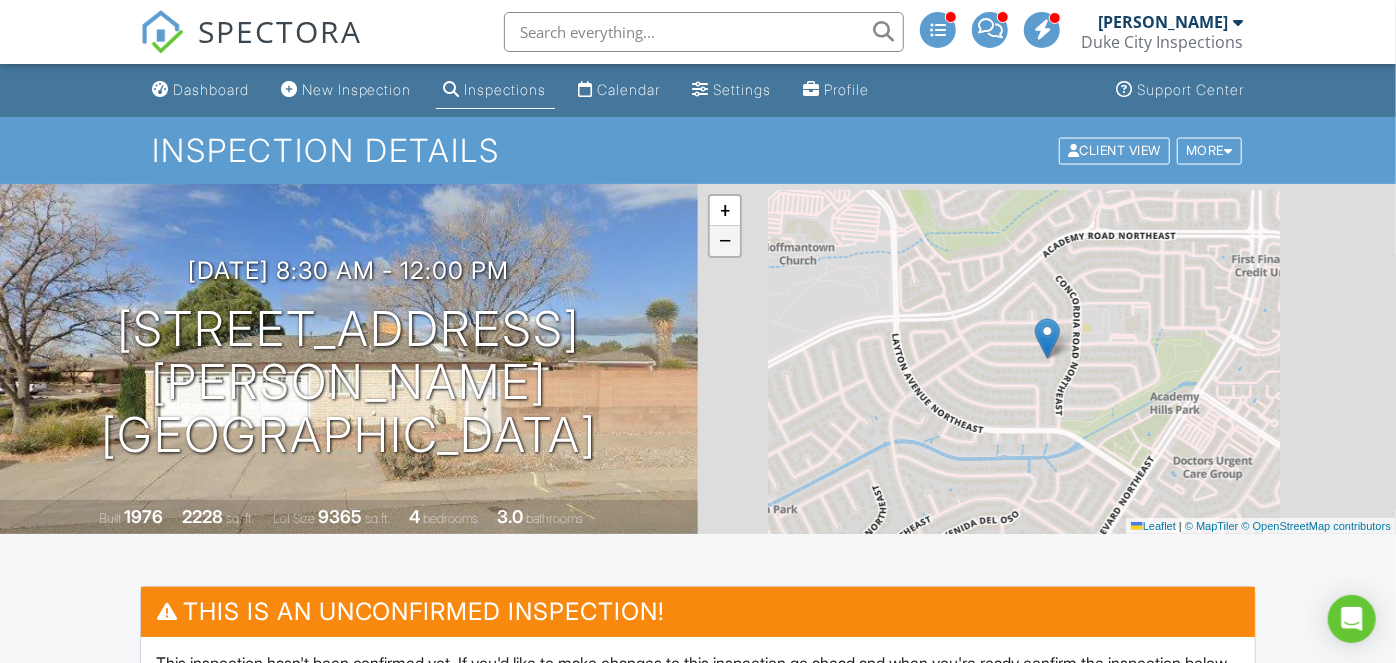 click on "−" at bounding box center (725, 241) 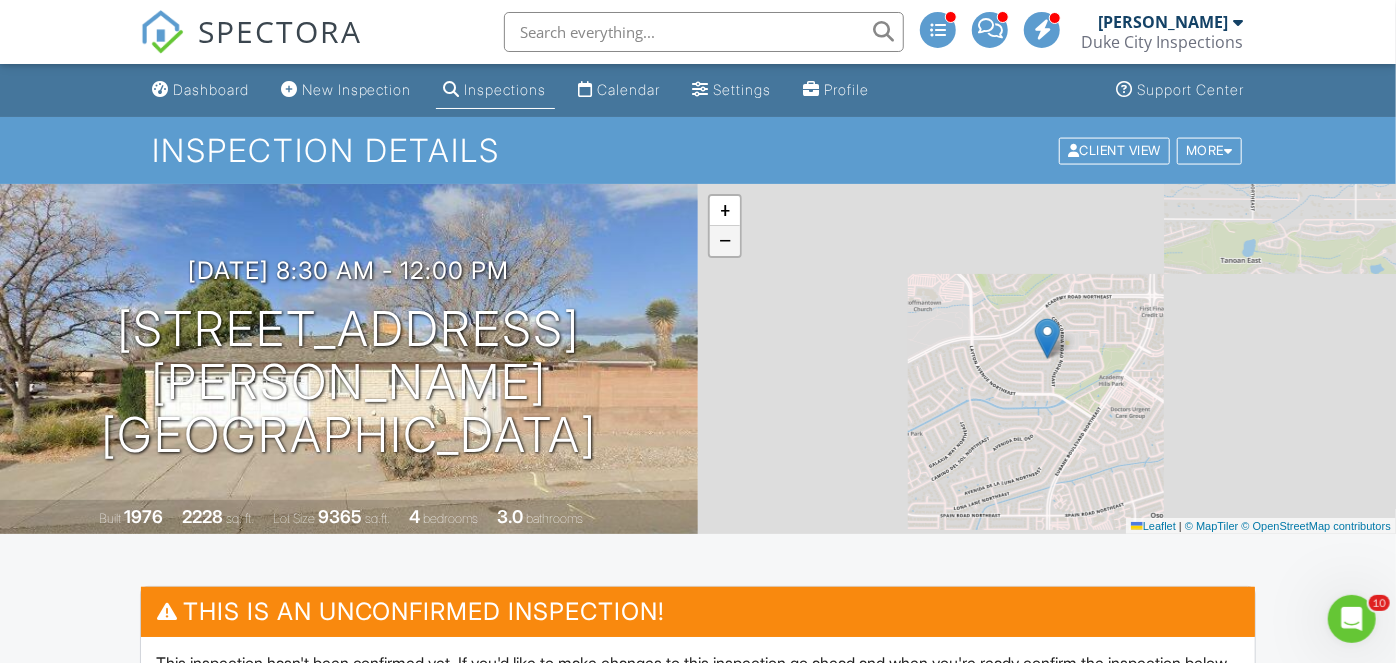 scroll, scrollTop: 0, scrollLeft: 0, axis: both 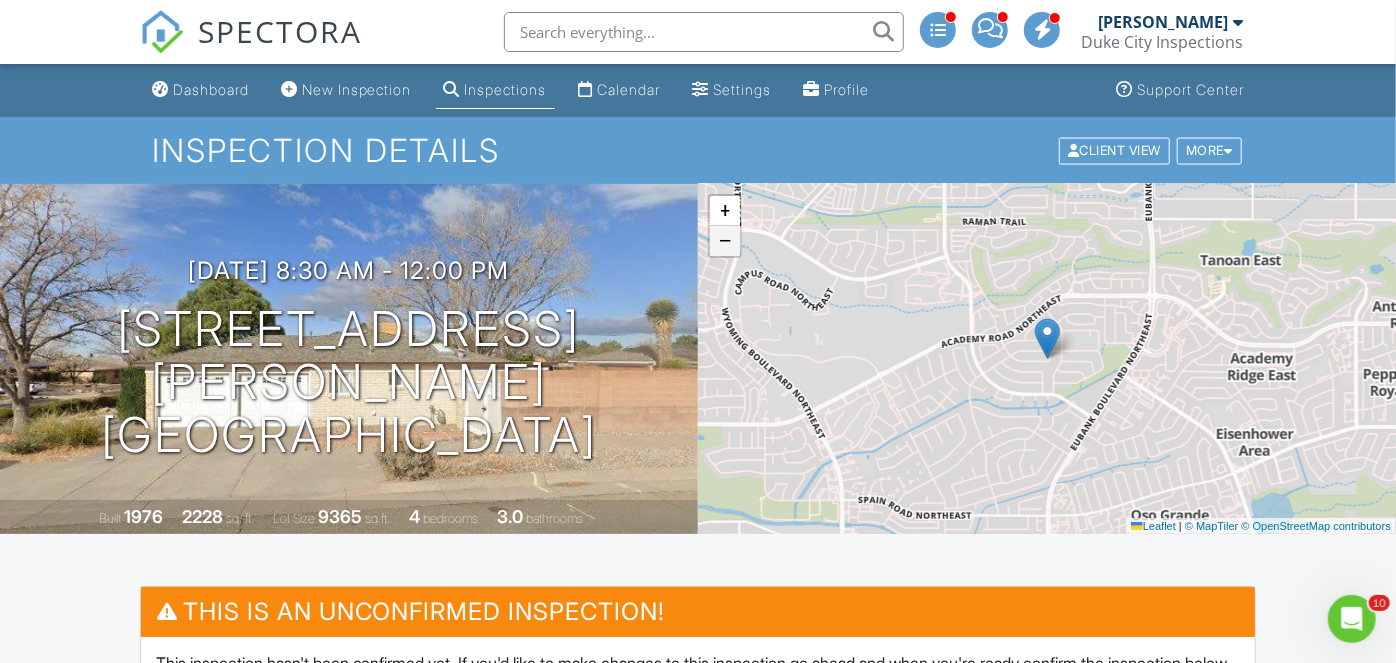 click on "−" at bounding box center [725, 241] 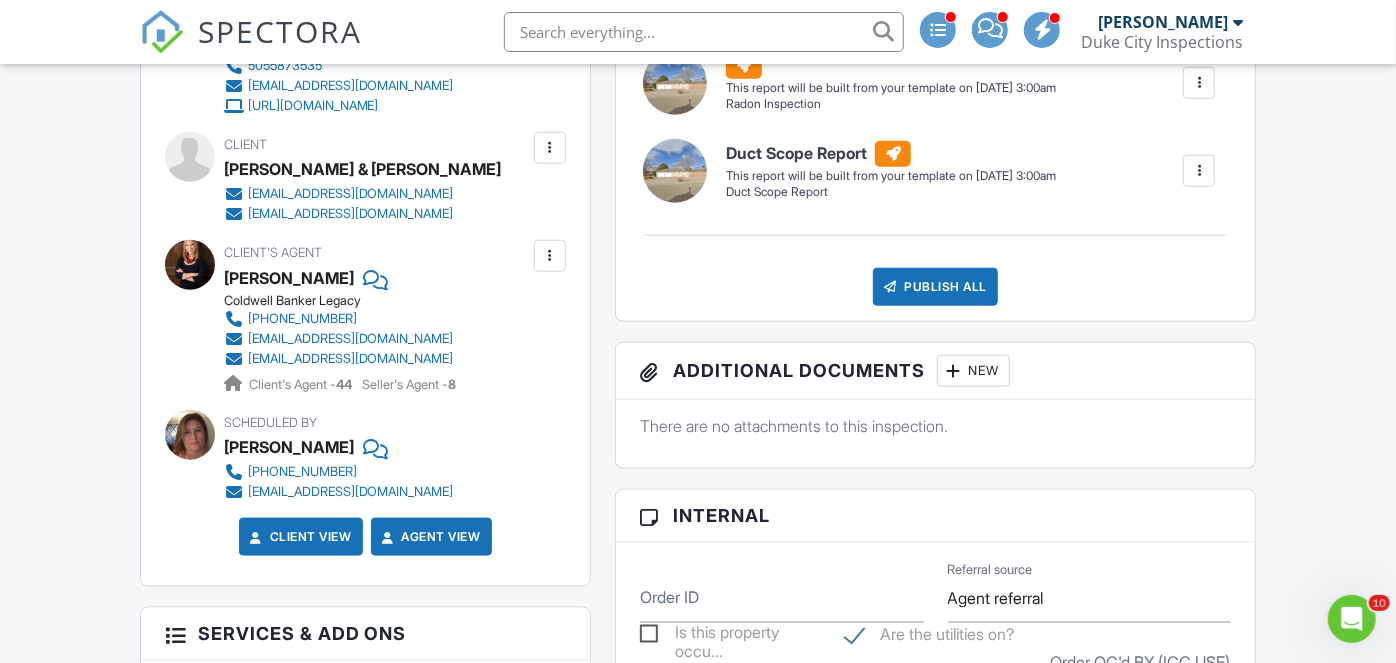 scroll, scrollTop: 0, scrollLeft: 0, axis: both 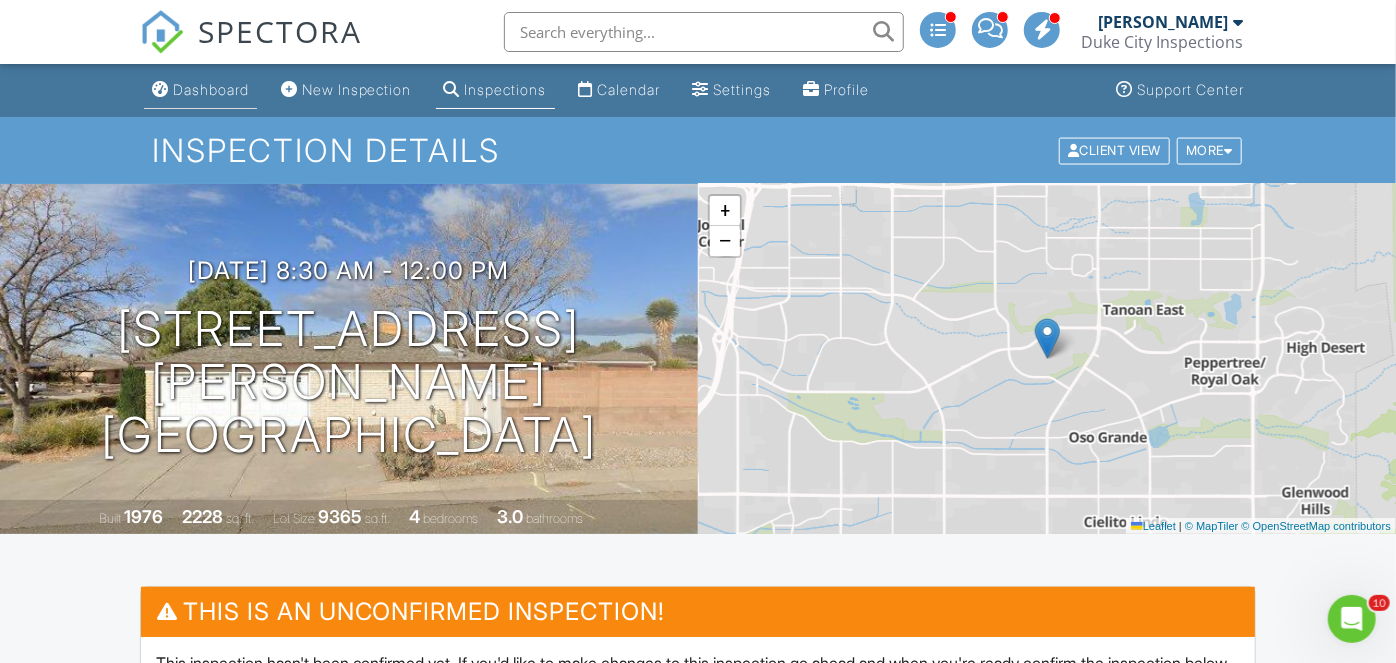 click on "Dashboard" at bounding box center [211, 89] 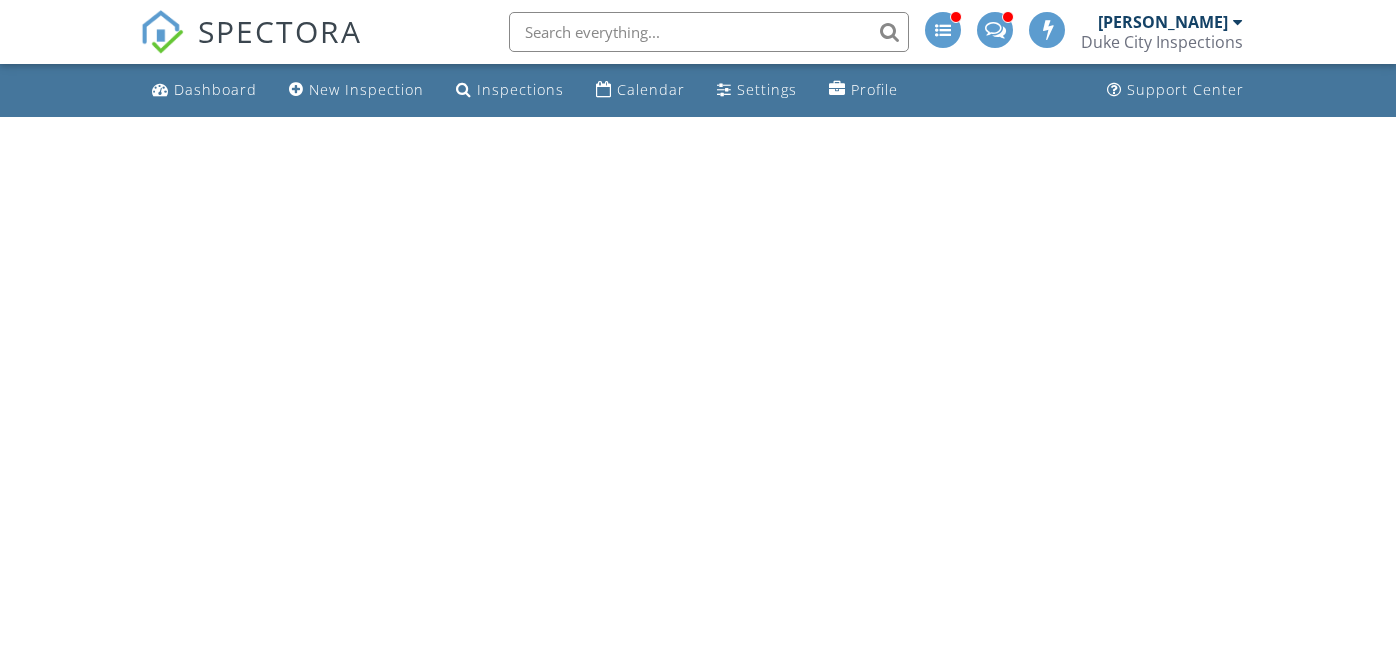 scroll, scrollTop: 0, scrollLeft: 0, axis: both 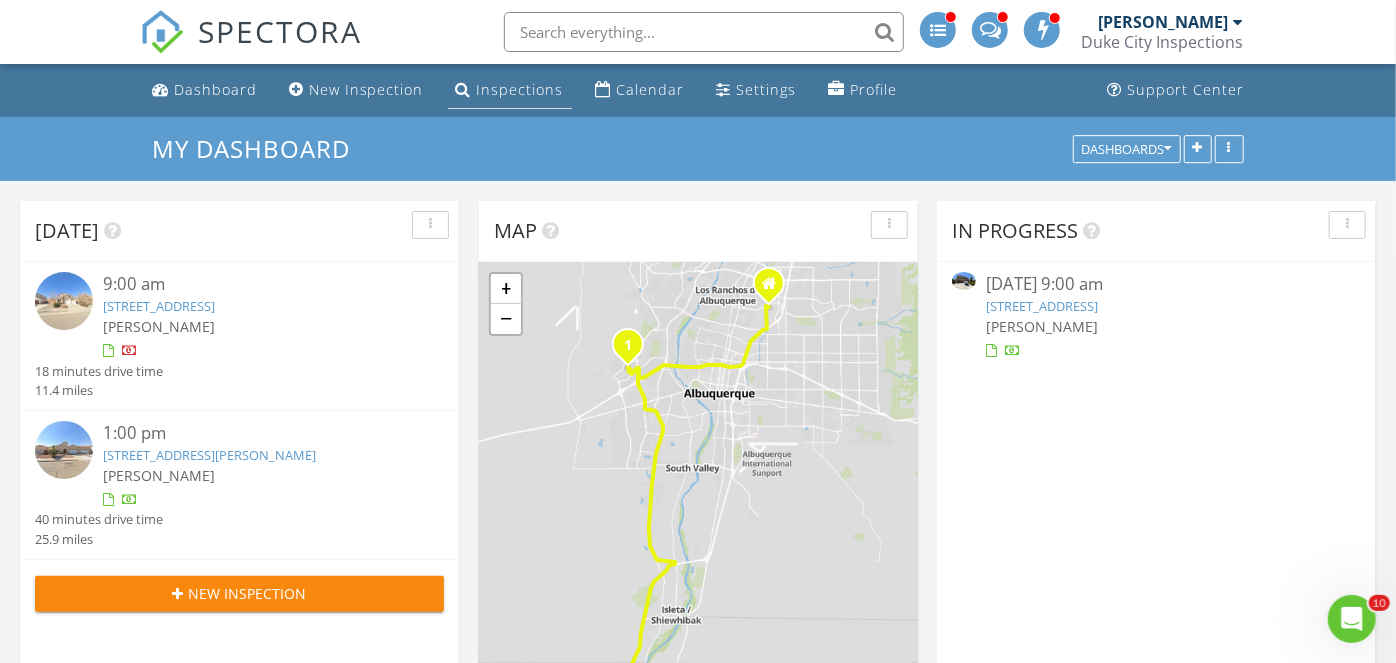 click on "Inspections" at bounding box center [520, 89] 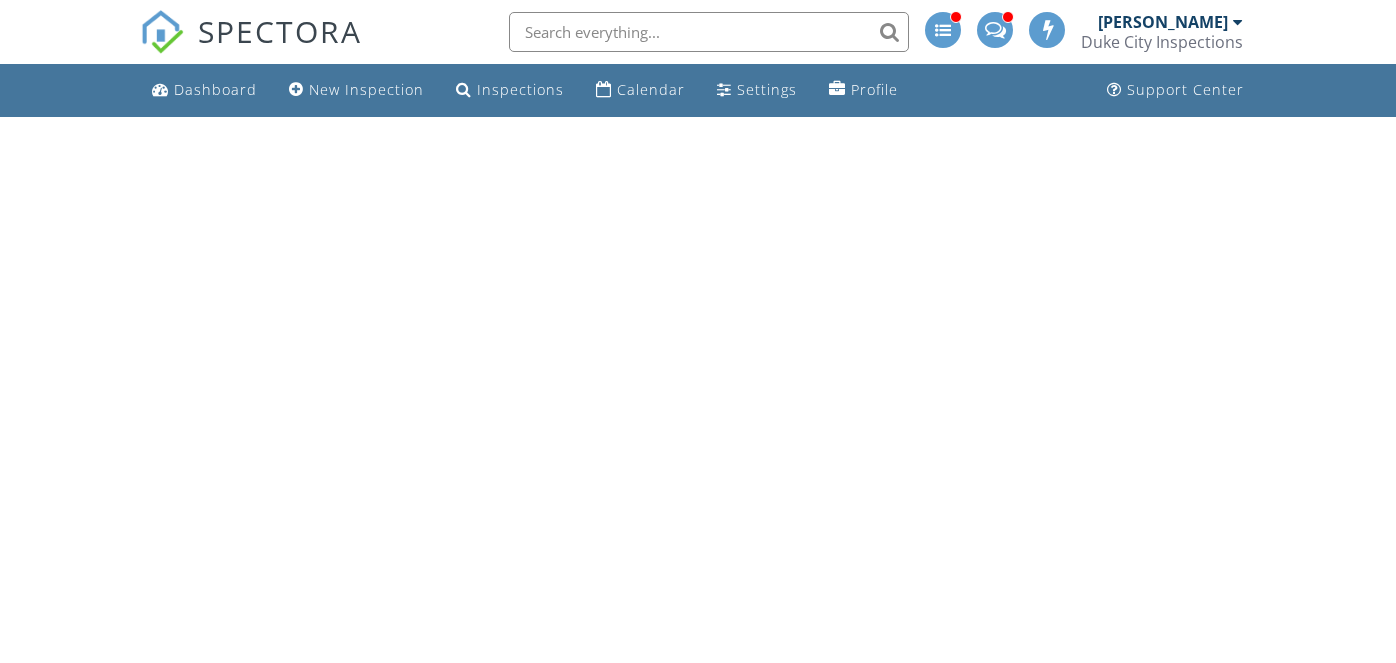 scroll, scrollTop: 0, scrollLeft: 0, axis: both 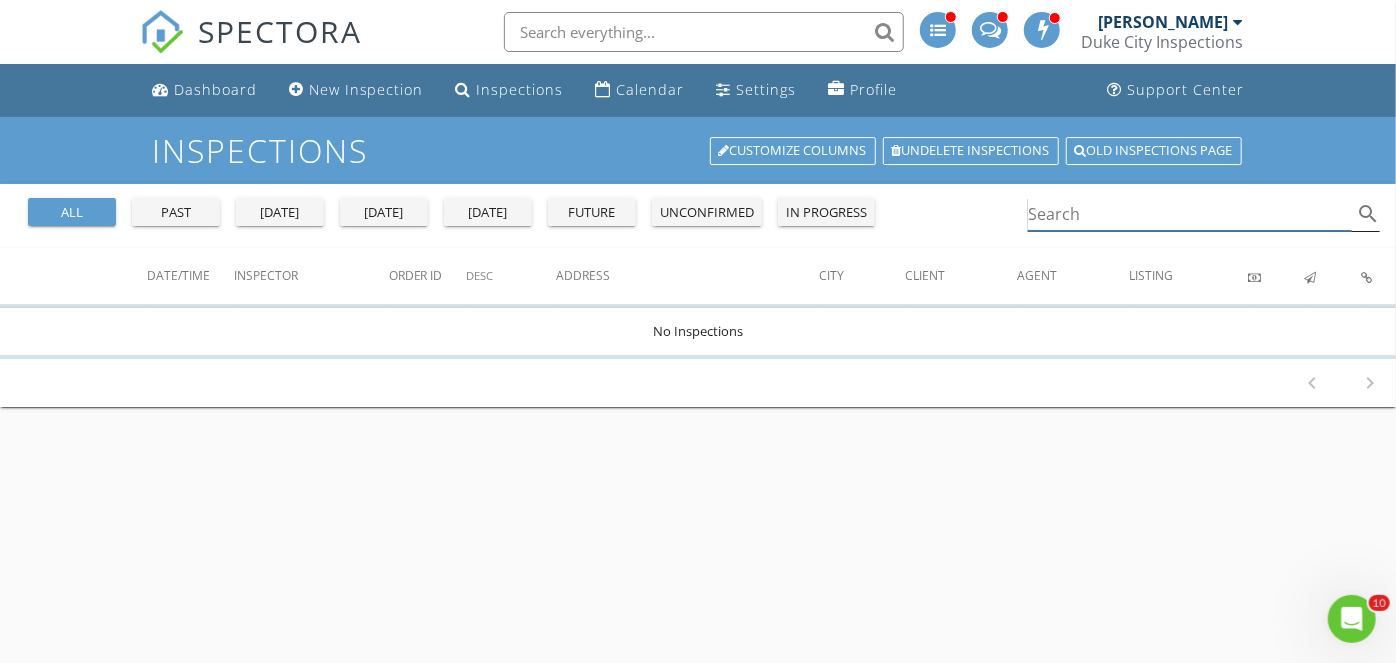 click at bounding box center [1190, 214] 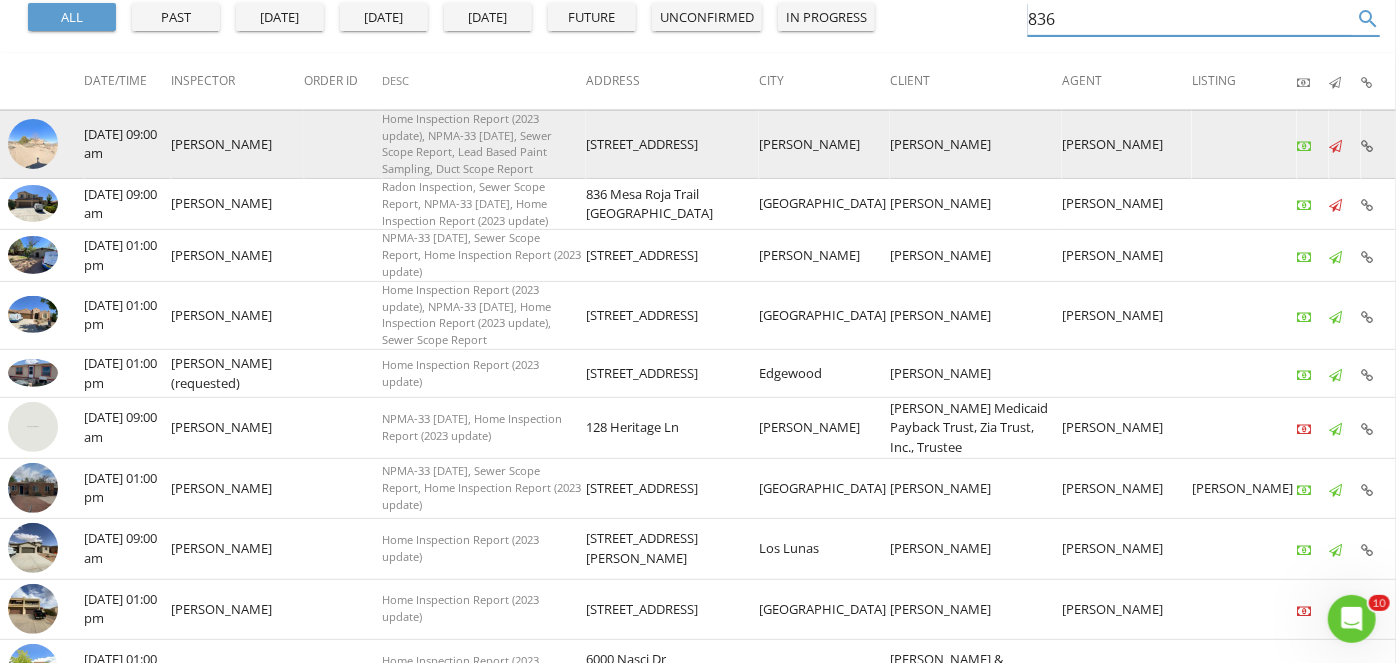 scroll, scrollTop: 0, scrollLeft: 0, axis: both 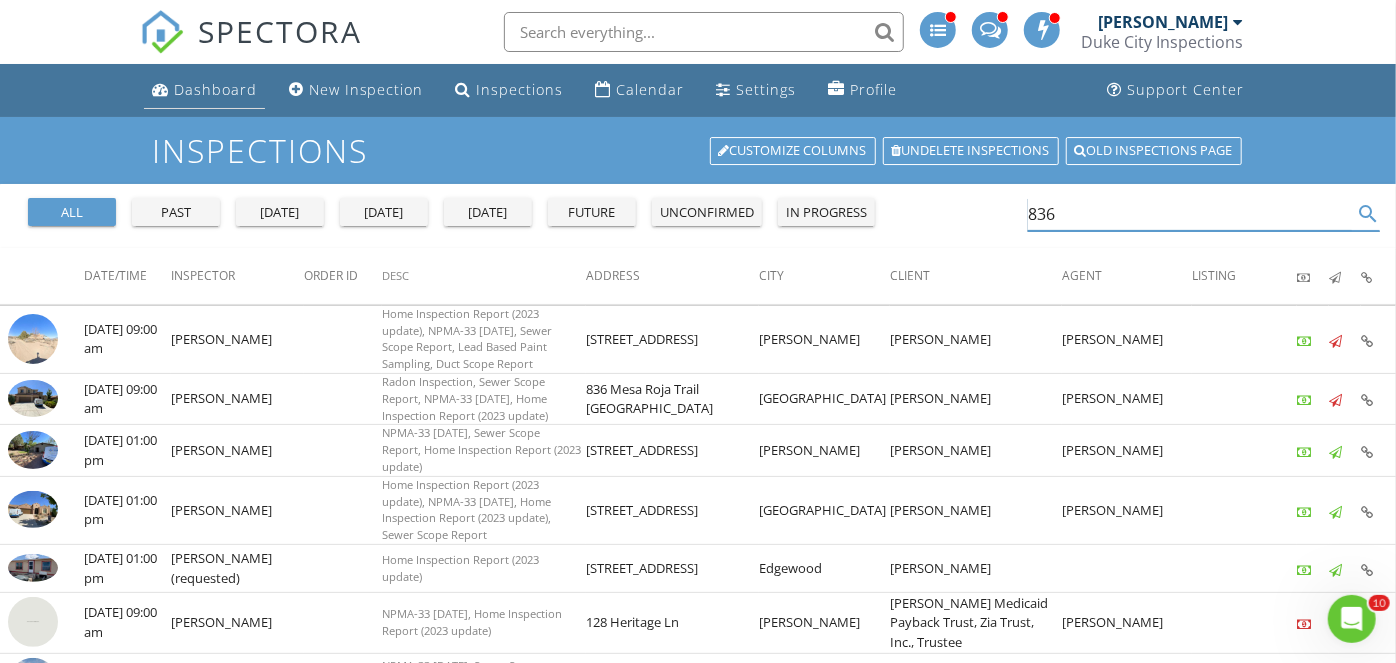 type on "836" 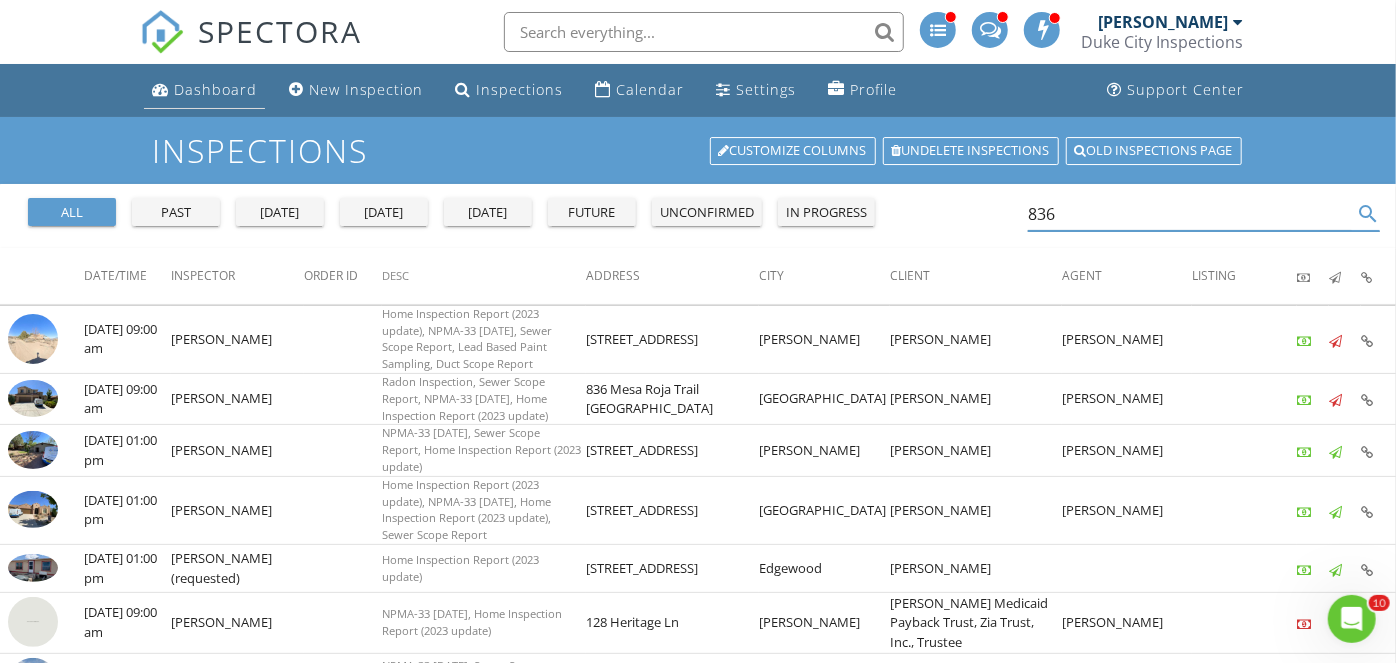 click on "Dashboard" at bounding box center [215, 89] 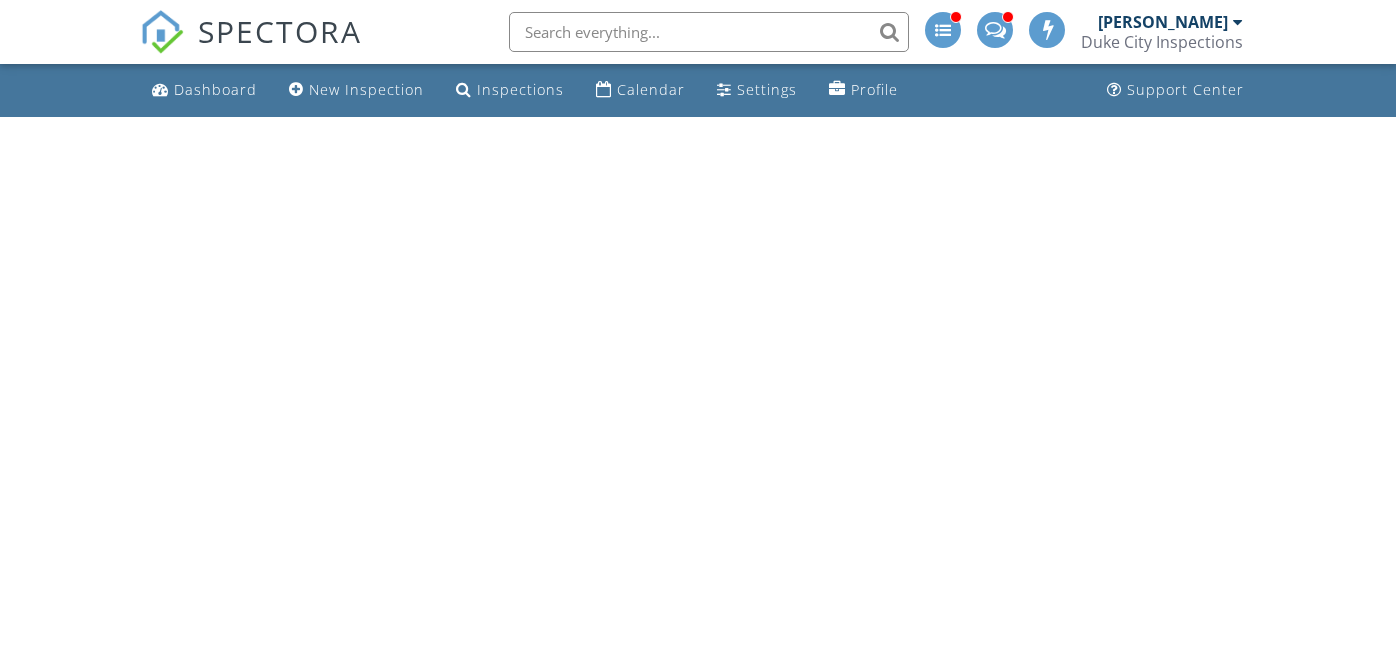 scroll, scrollTop: 0, scrollLeft: 0, axis: both 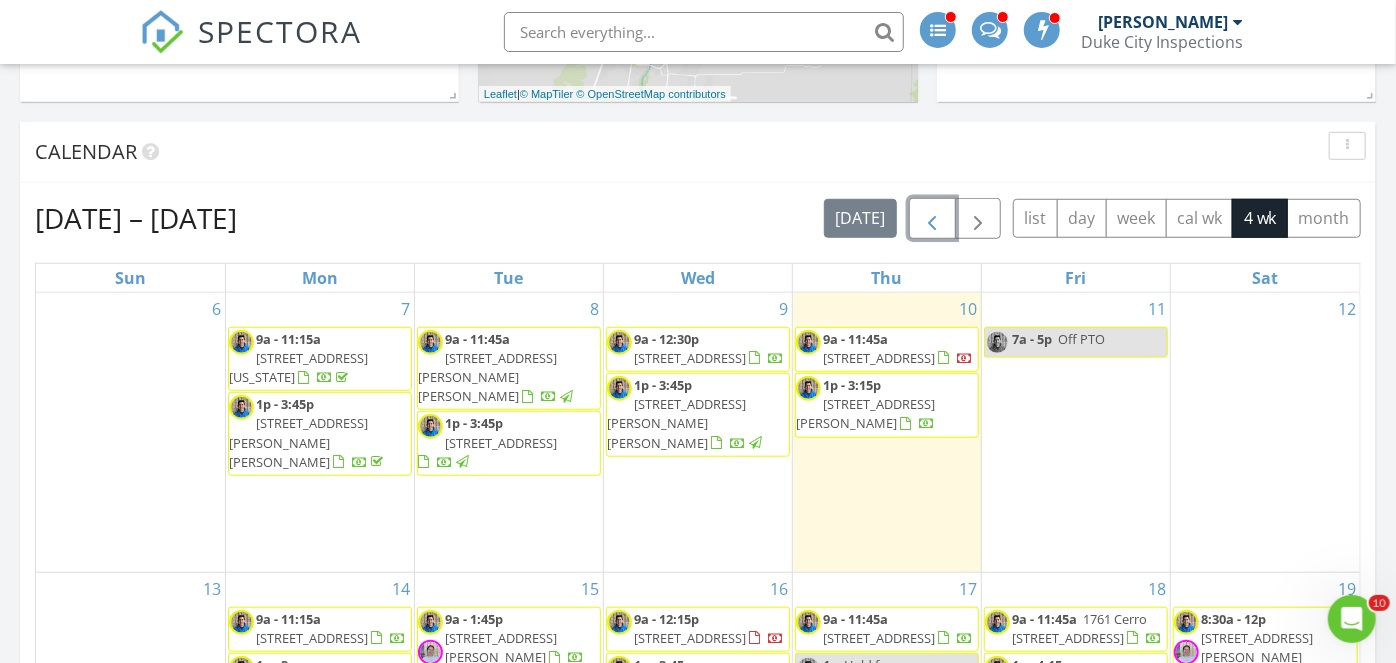 click at bounding box center [932, 219] 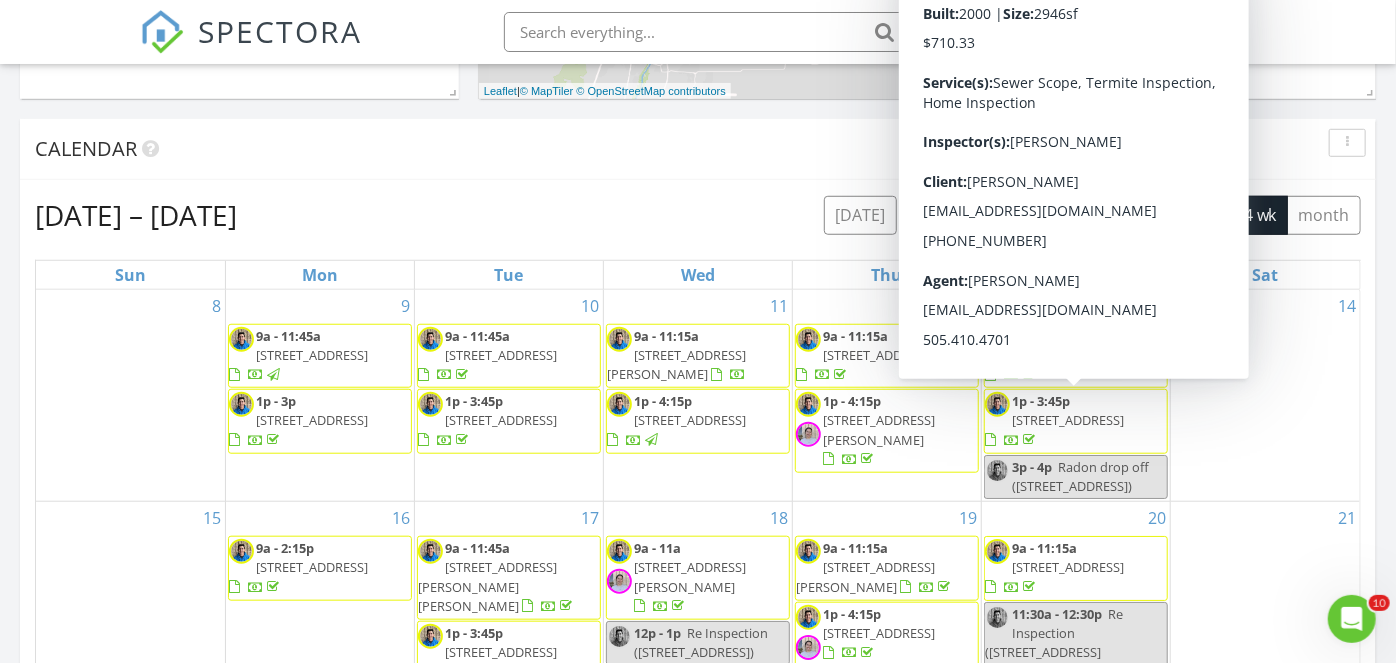 scroll, scrollTop: 682, scrollLeft: 0, axis: vertical 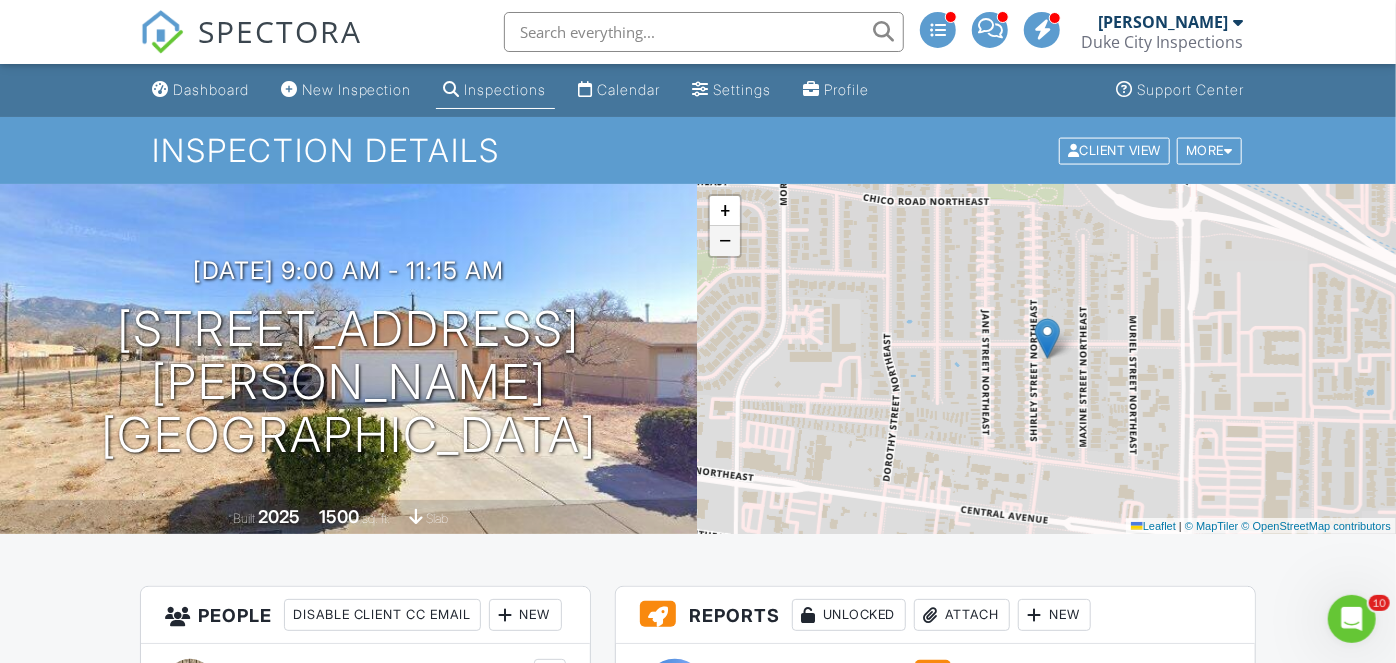 click on "−" at bounding box center [725, 241] 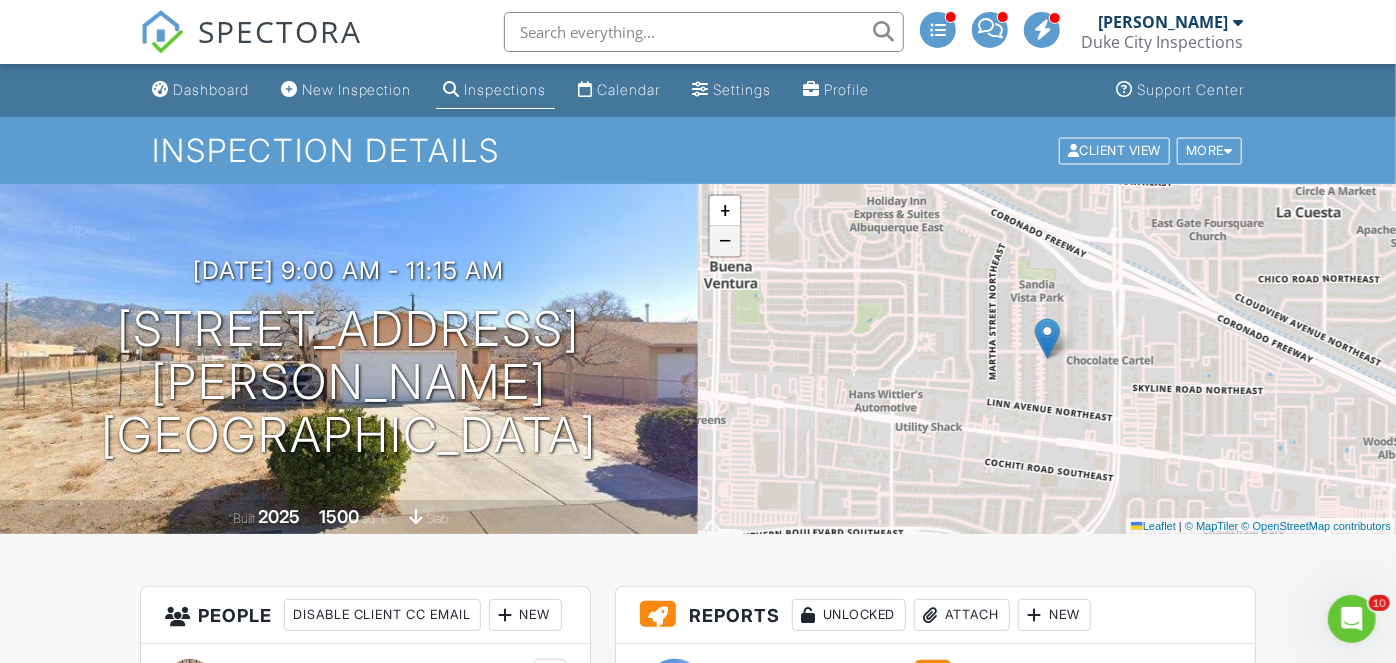 click on "−" at bounding box center [725, 241] 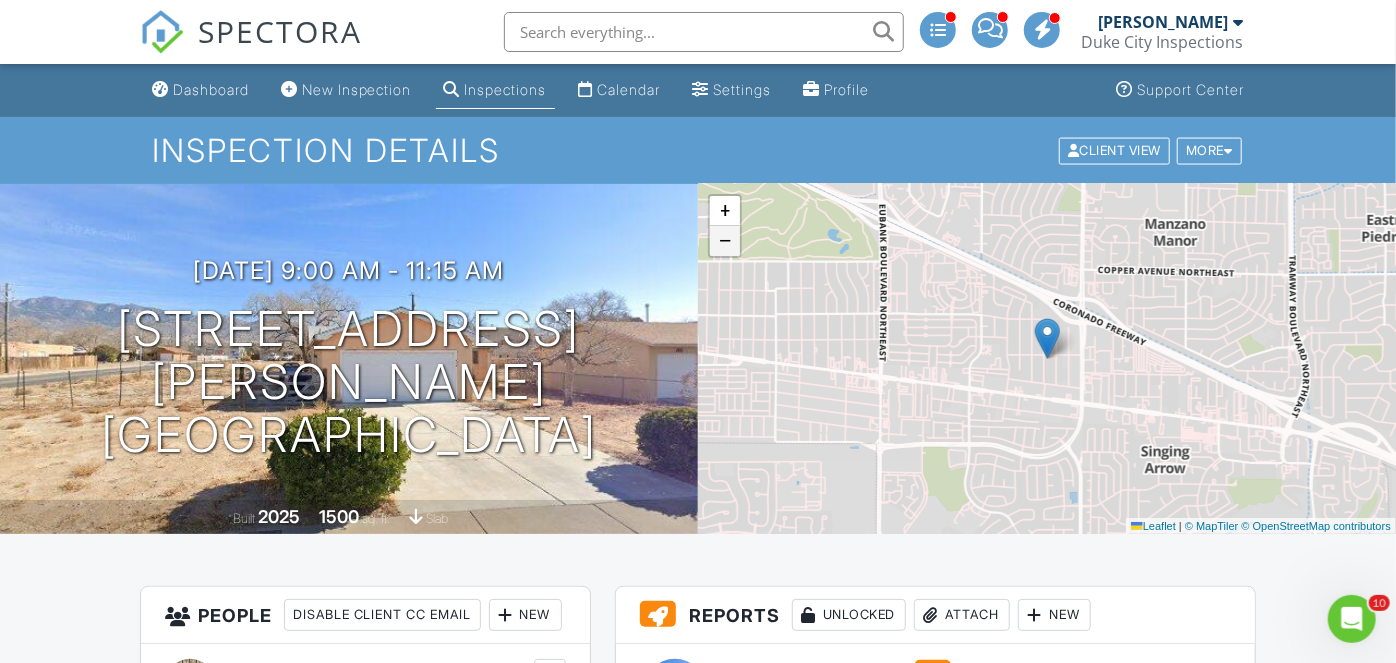 click on "−" at bounding box center [725, 241] 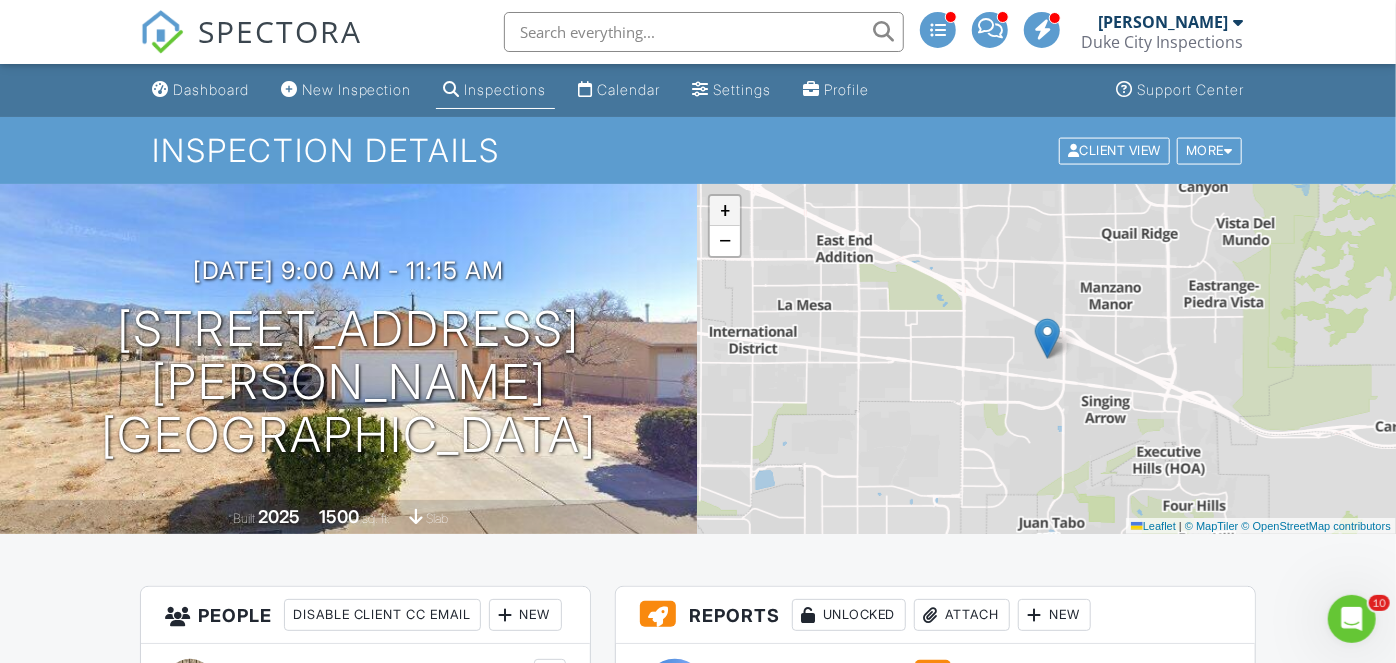 click on "+" at bounding box center [725, 211] 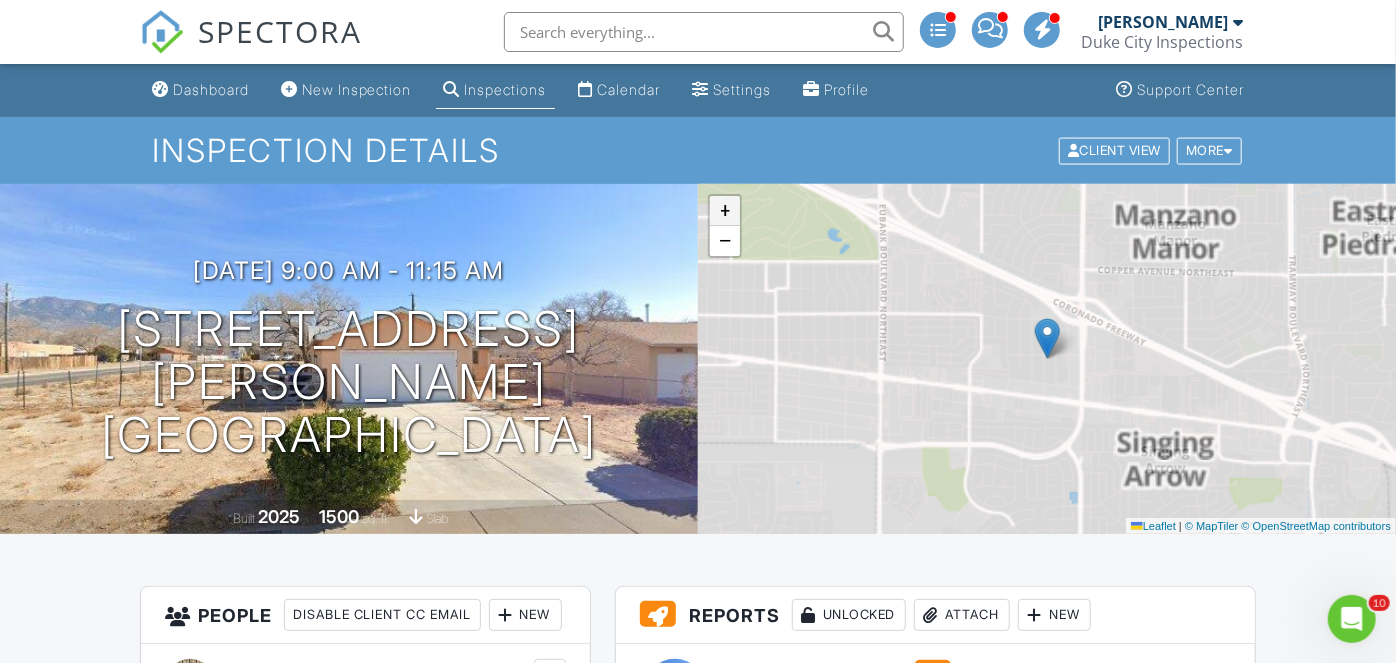 click on "+" at bounding box center (725, 211) 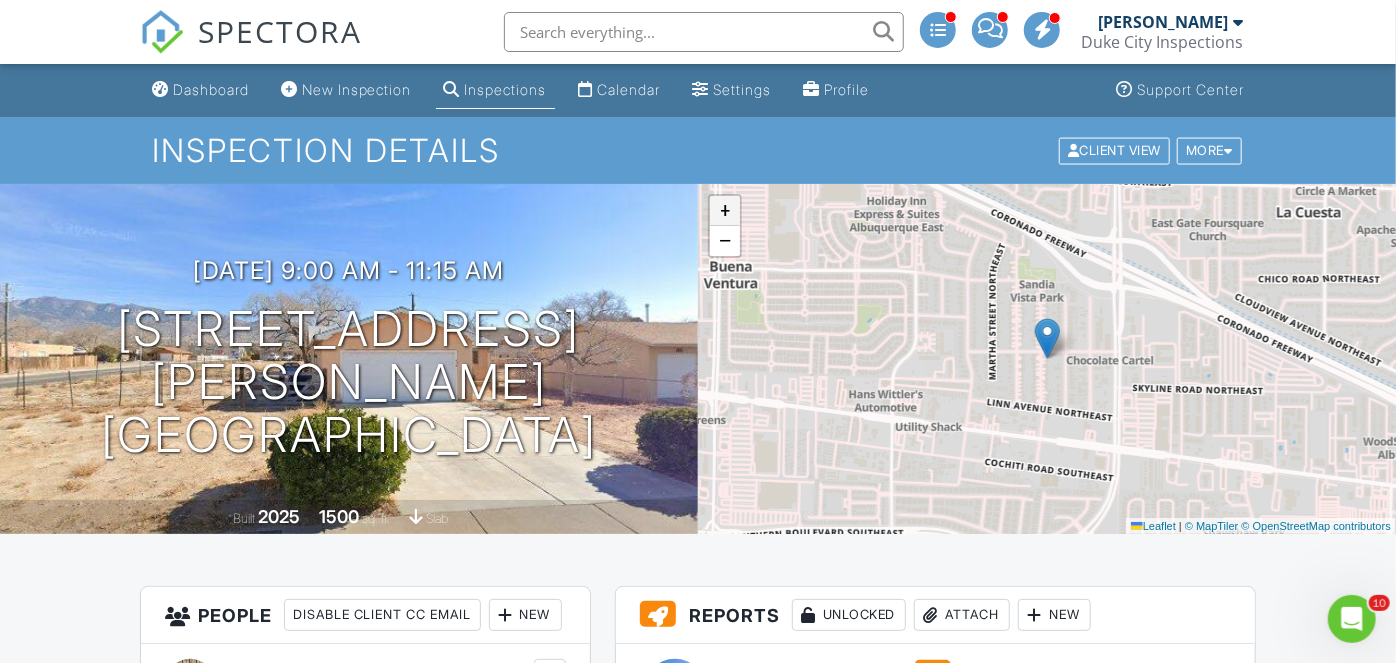click on "+" at bounding box center (725, 211) 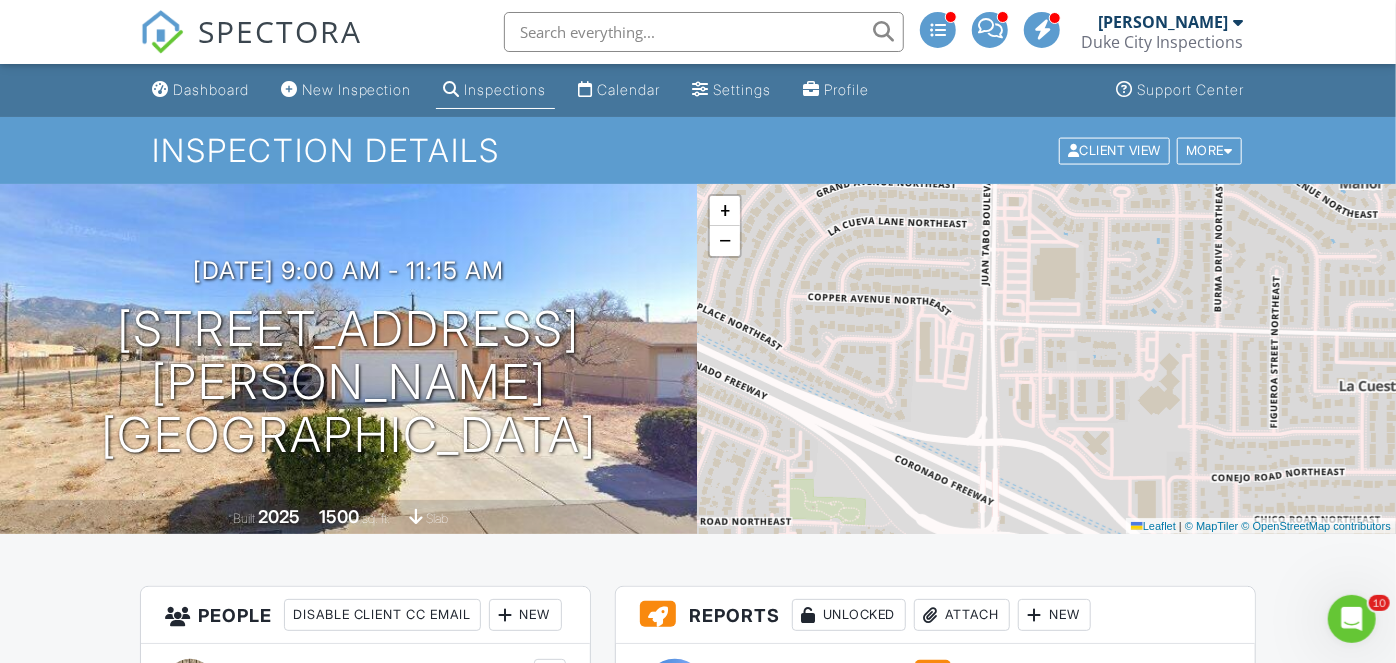 drag, startPoint x: 1317, startPoint y: 372, endPoint x: 1119, endPoint y: 693, distance: 377.1538 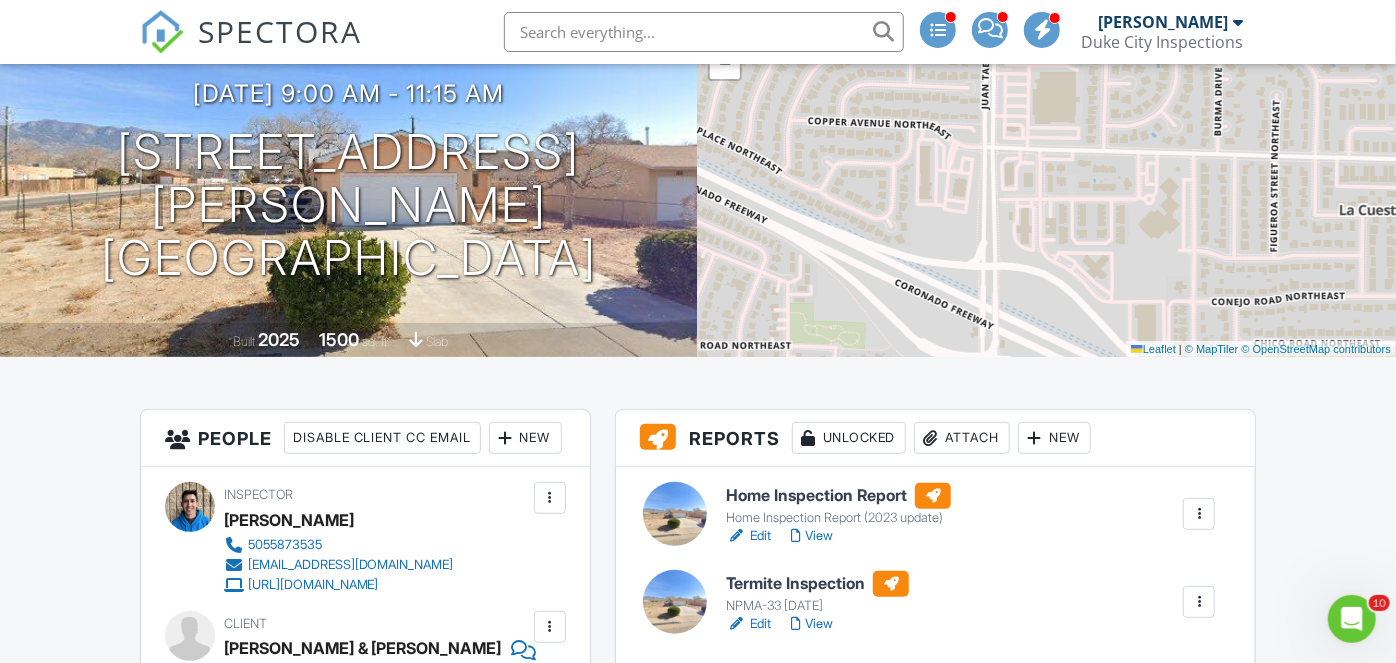 scroll, scrollTop: 197, scrollLeft: 0, axis: vertical 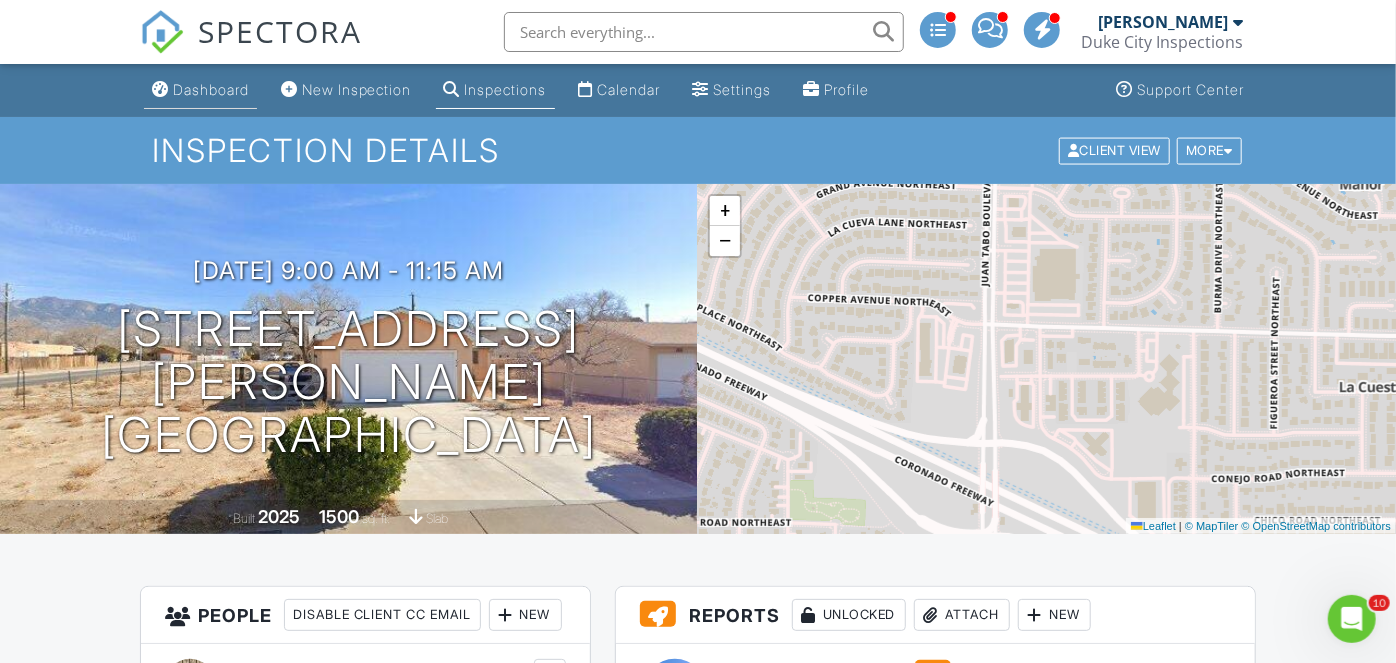 click on "Dashboard" at bounding box center [211, 89] 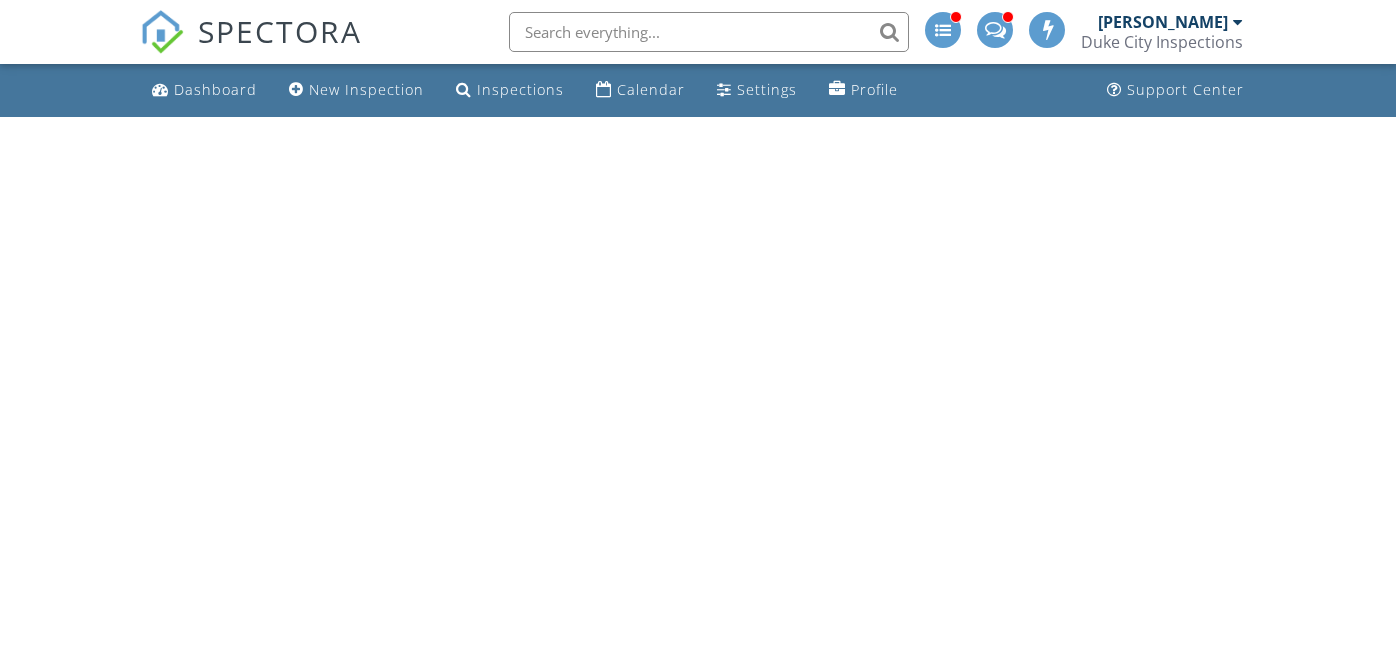 scroll, scrollTop: 0, scrollLeft: 0, axis: both 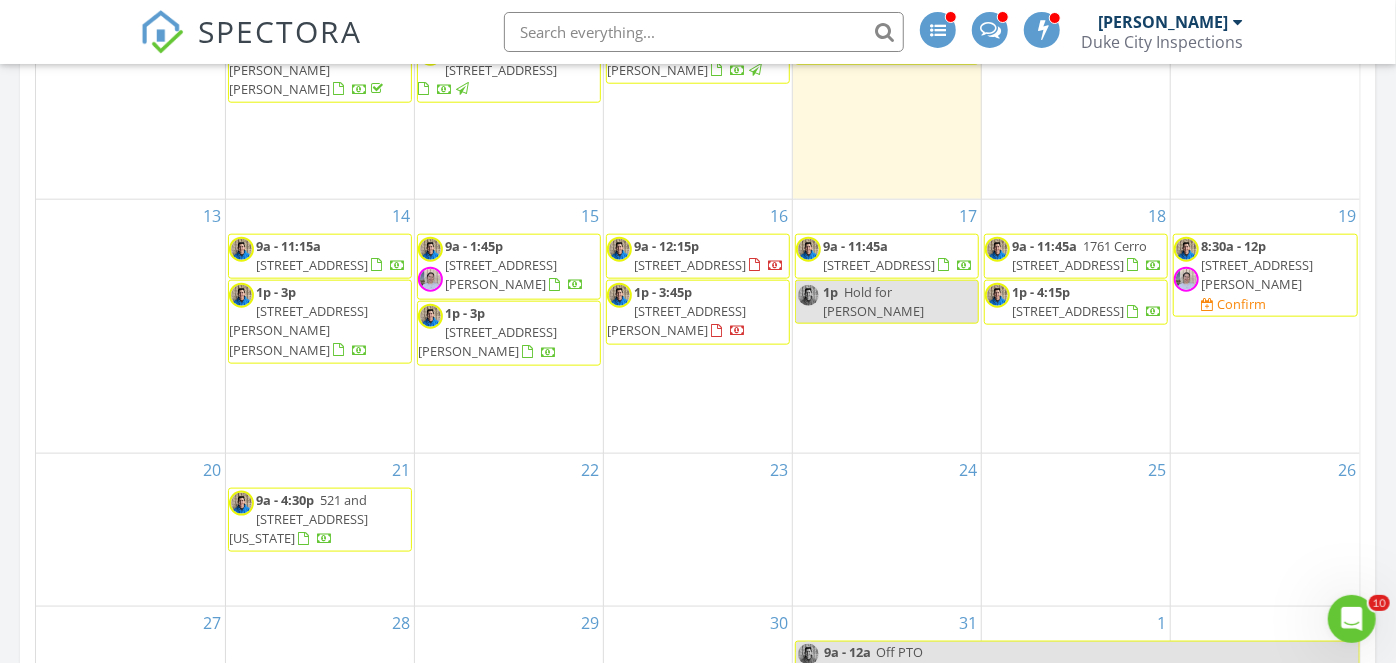 click on "[STREET_ADDRESS][PERSON_NAME]" at bounding box center (501, 274) 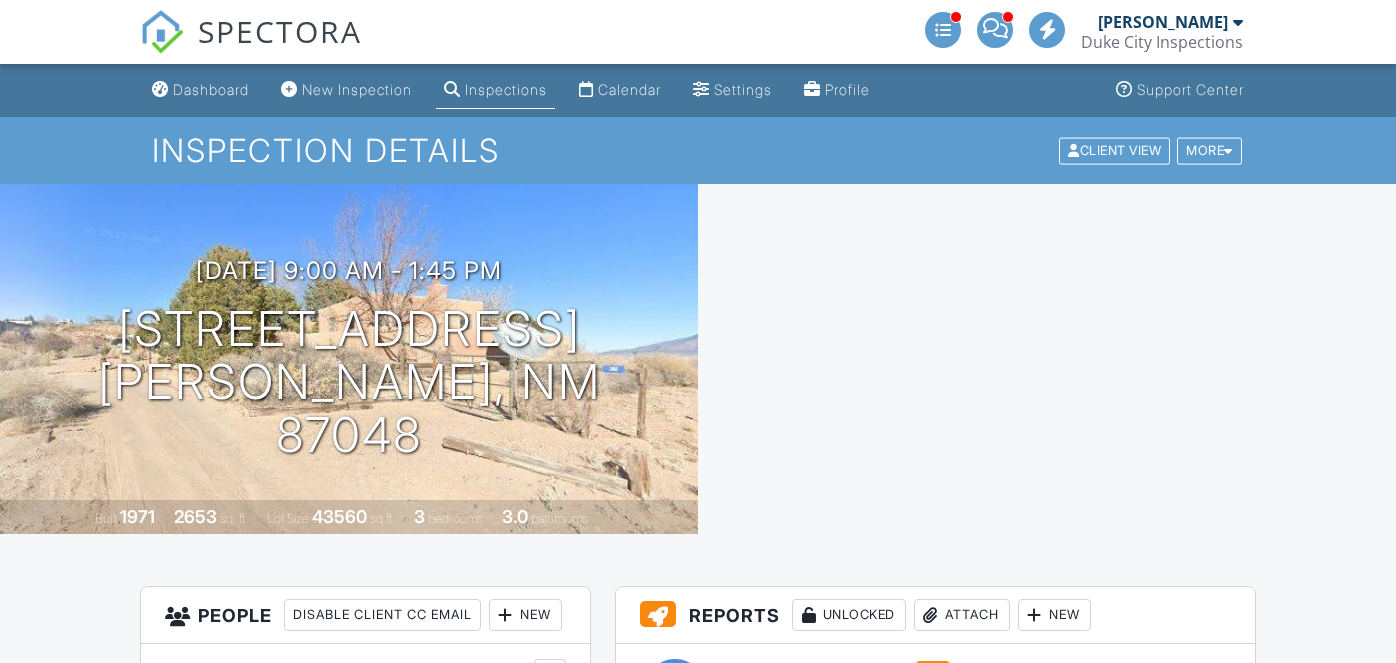 scroll, scrollTop: 0, scrollLeft: 0, axis: both 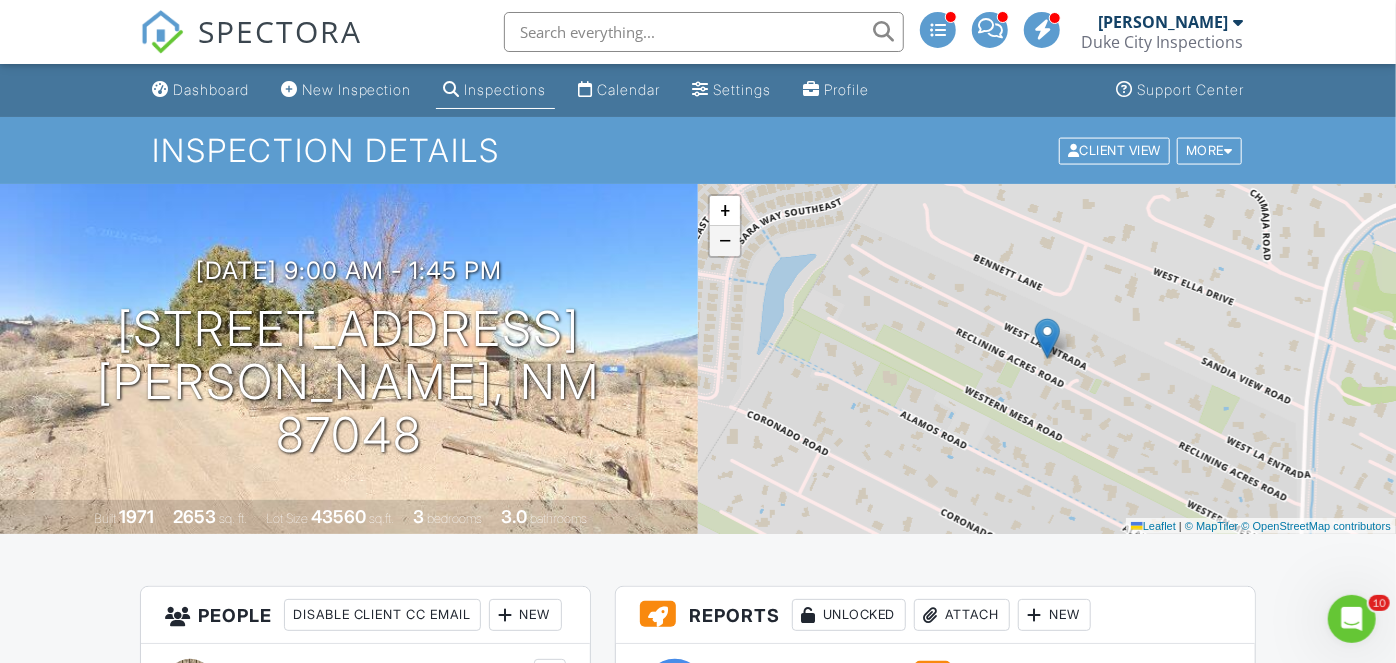 click on "−" at bounding box center [725, 241] 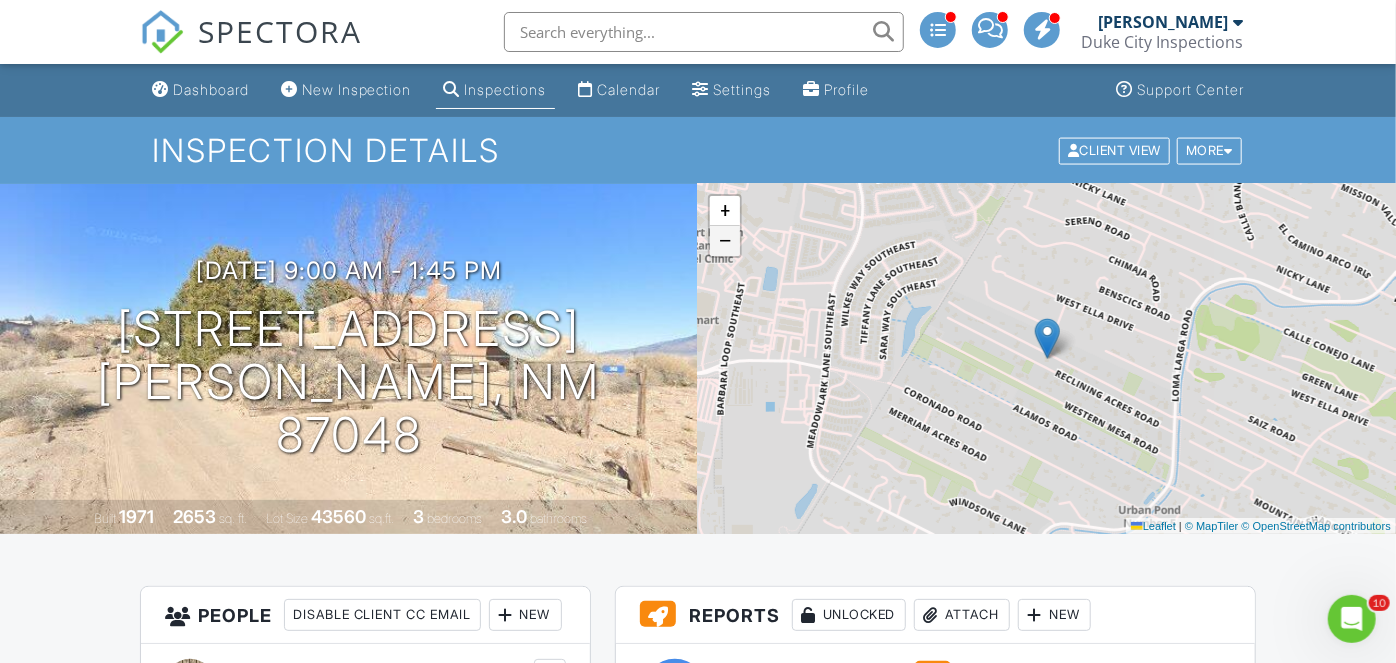 click on "−" at bounding box center (725, 241) 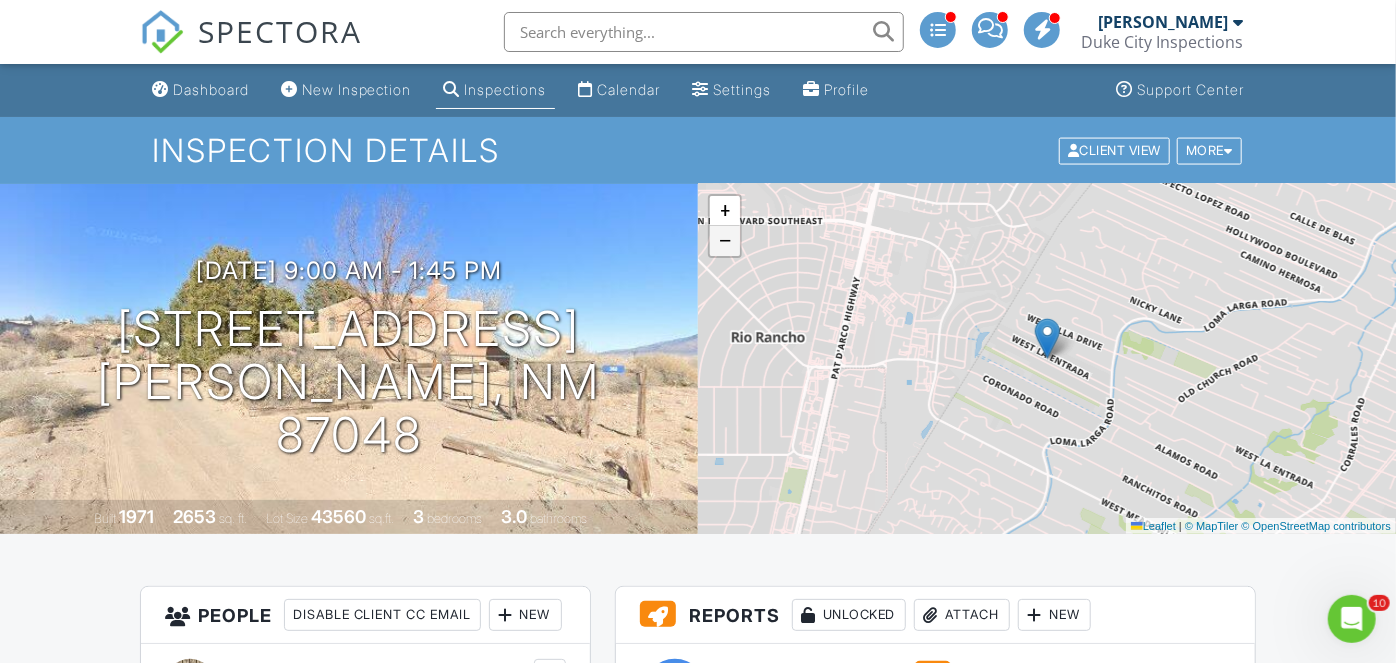 click on "−" at bounding box center (725, 241) 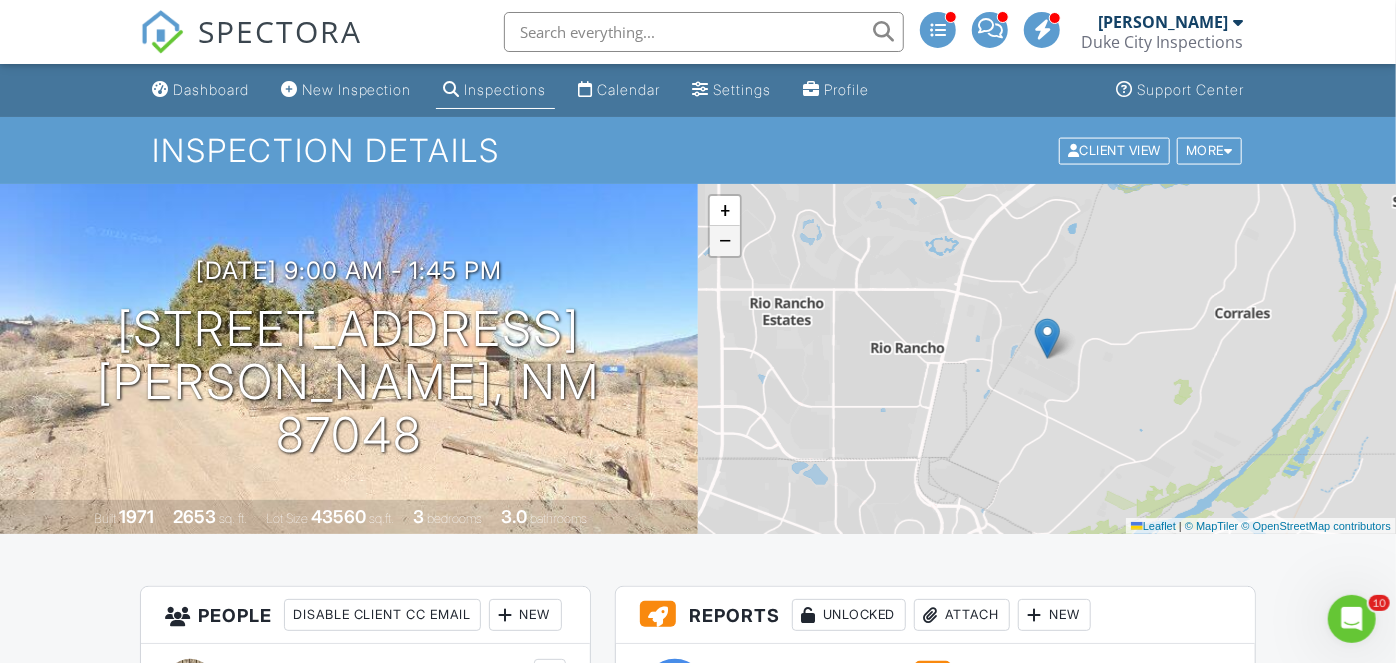 click on "−" at bounding box center (725, 241) 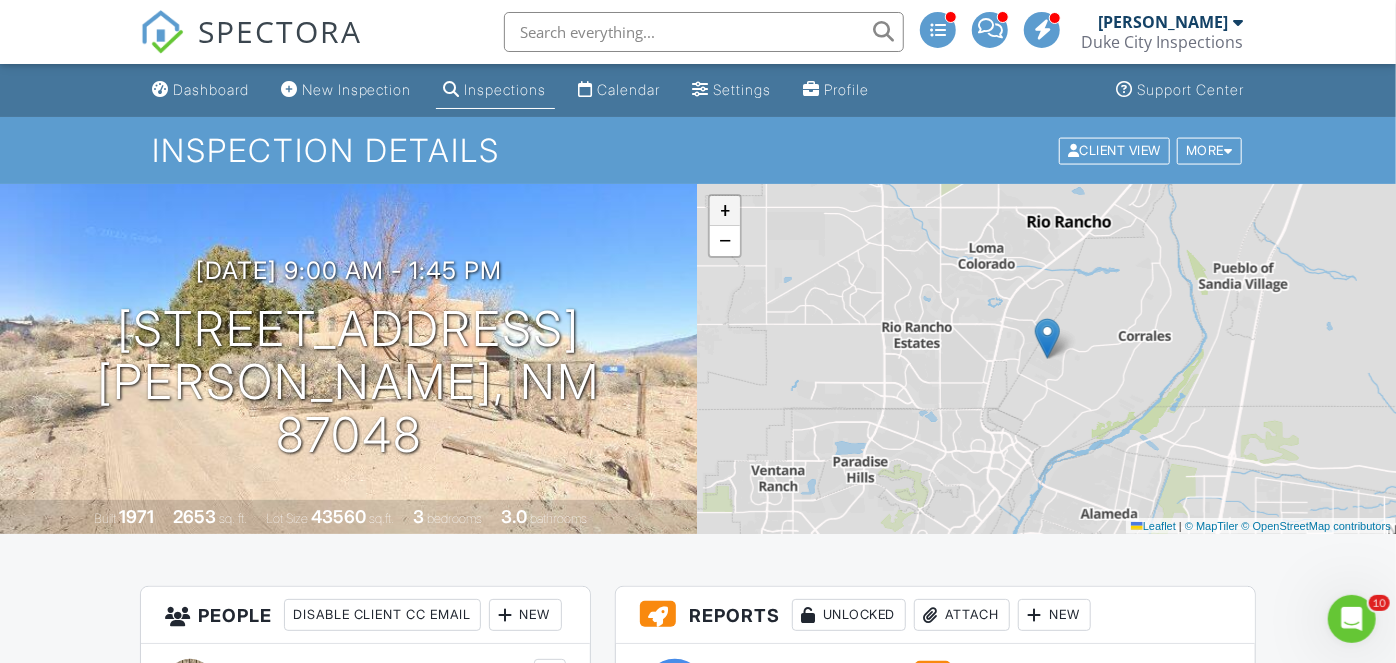 click on "+" at bounding box center [725, 211] 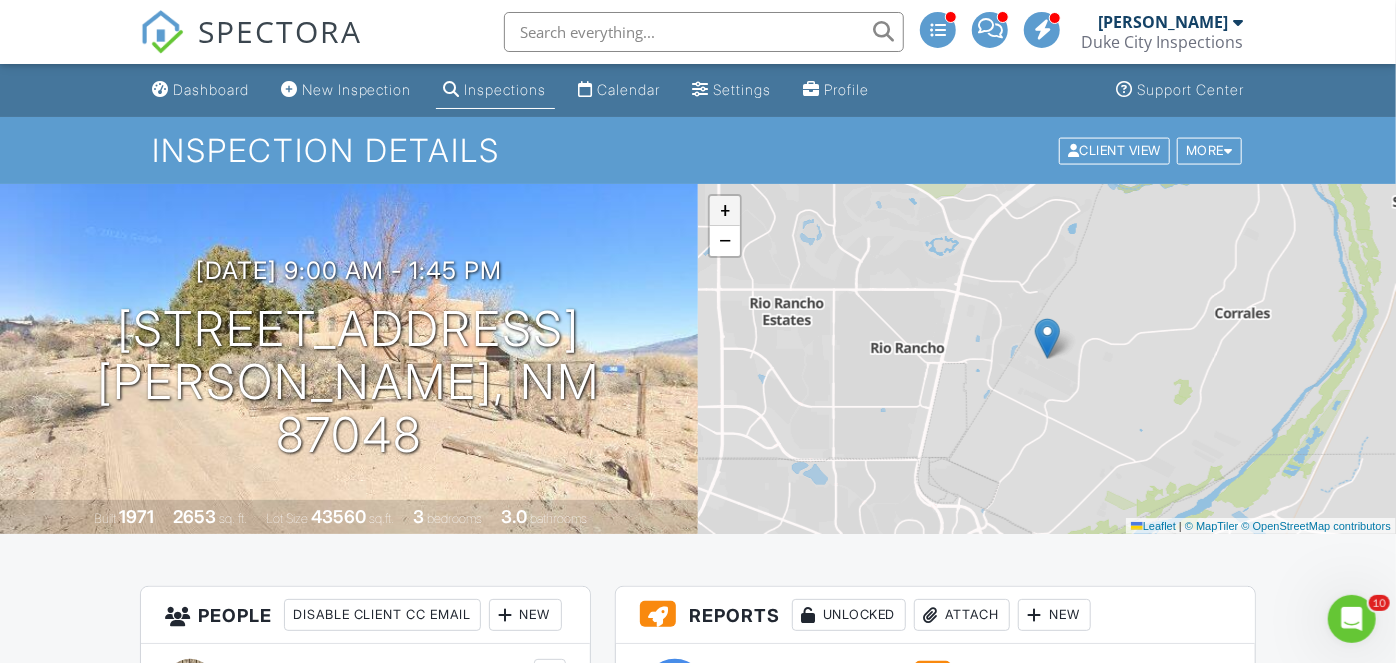click on "+" at bounding box center [725, 211] 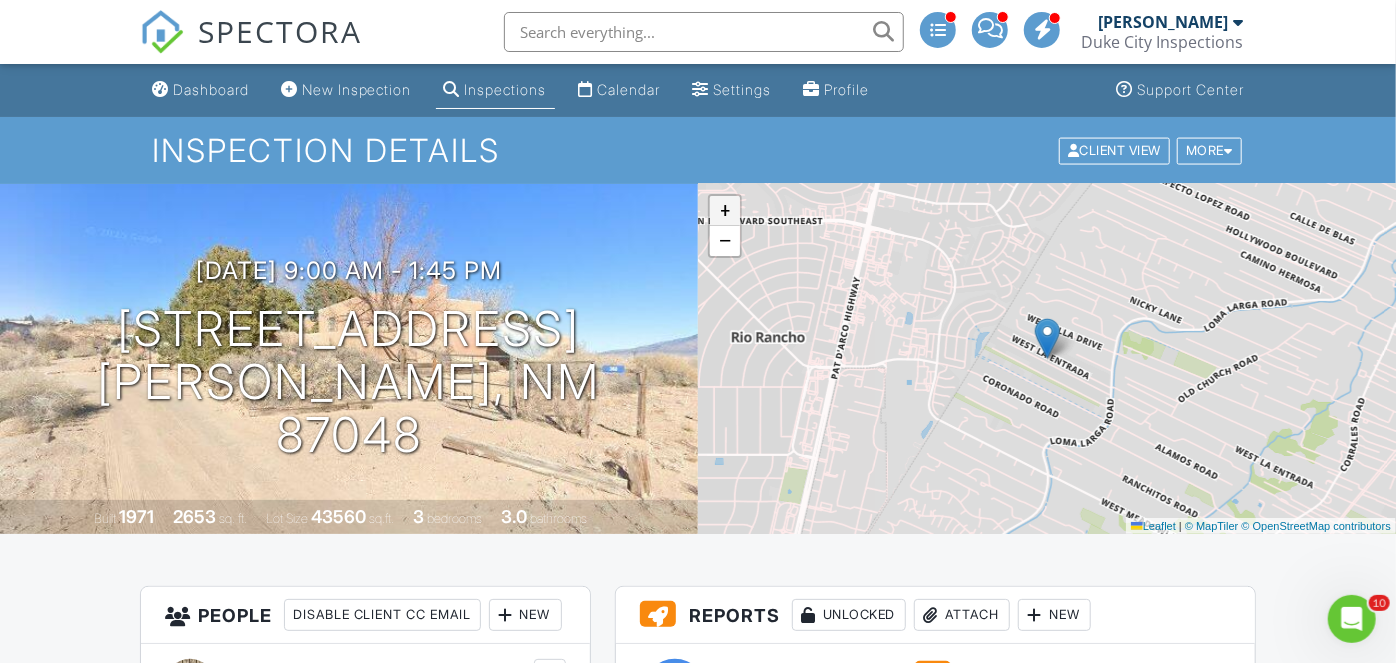 click on "+" at bounding box center (725, 211) 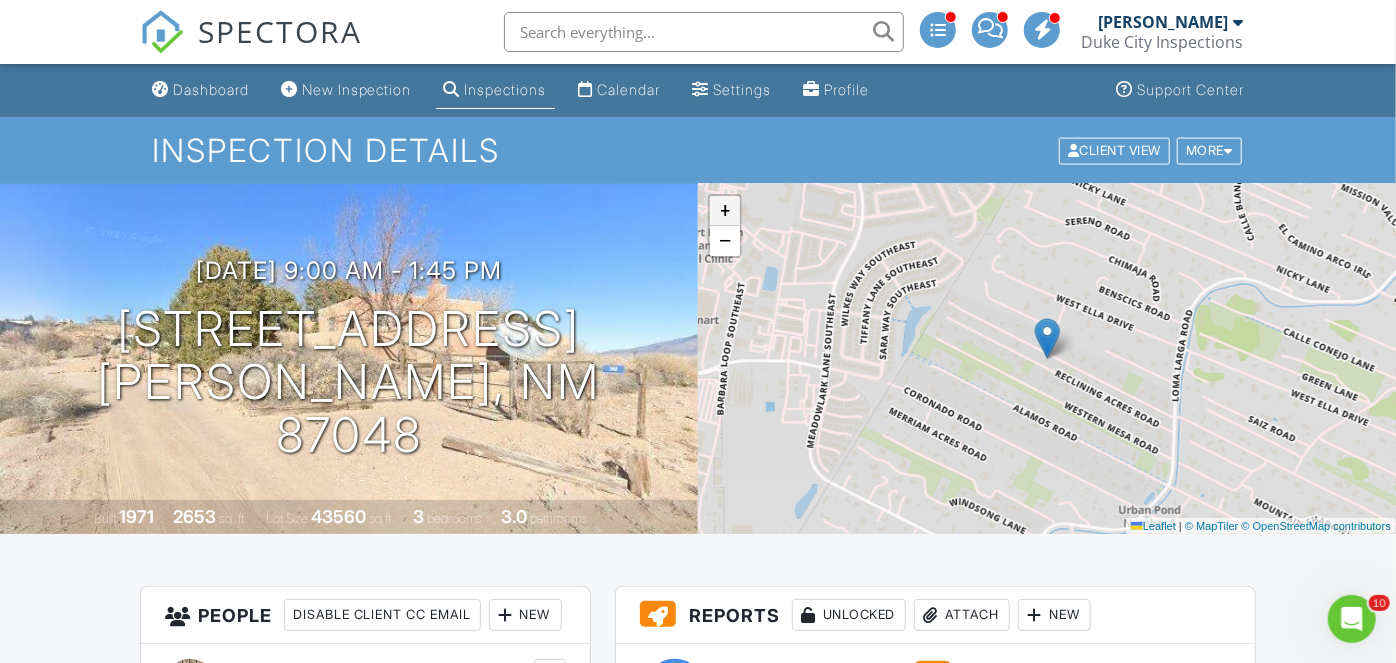 click on "+" at bounding box center (725, 211) 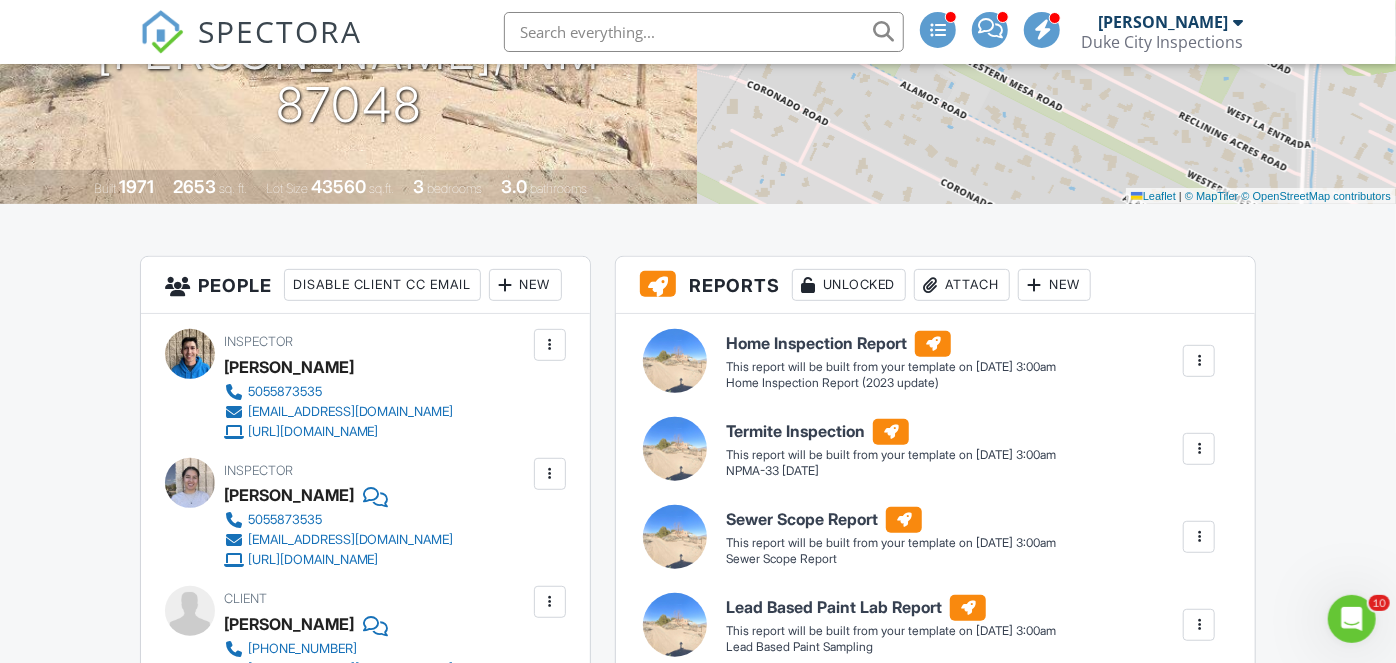 scroll, scrollTop: 0, scrollLeft: 0, axis: both 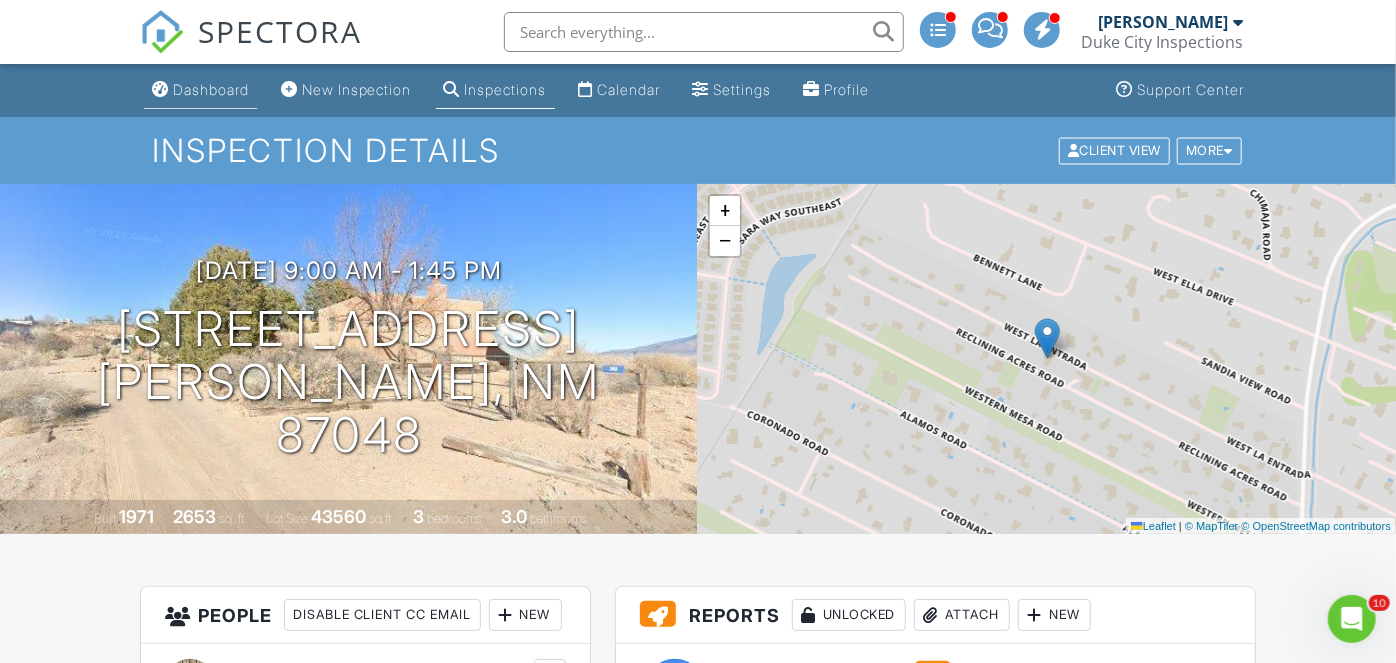 click on "Dashboard" at bounding box center (211, 89) 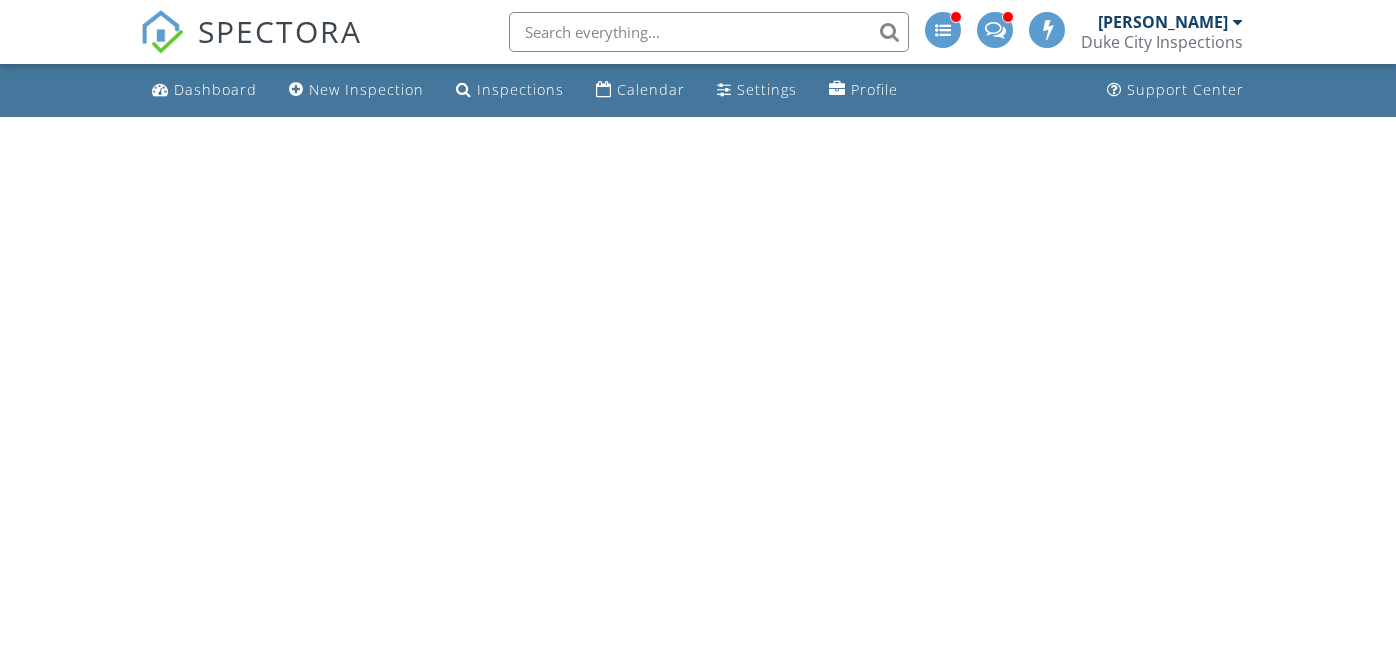 scroll, scrollTop: 0, scrollLeft: 0, axis: both 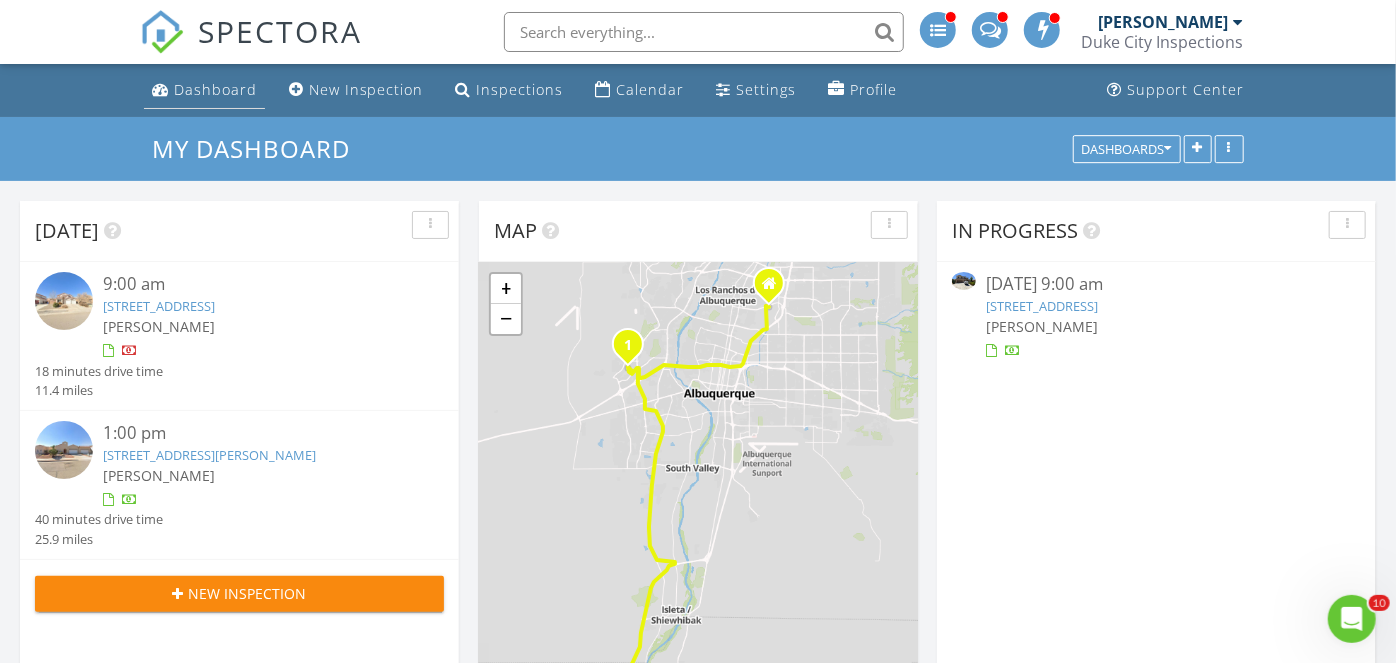 click on "Dashboard" at bounding box center [215, 89] 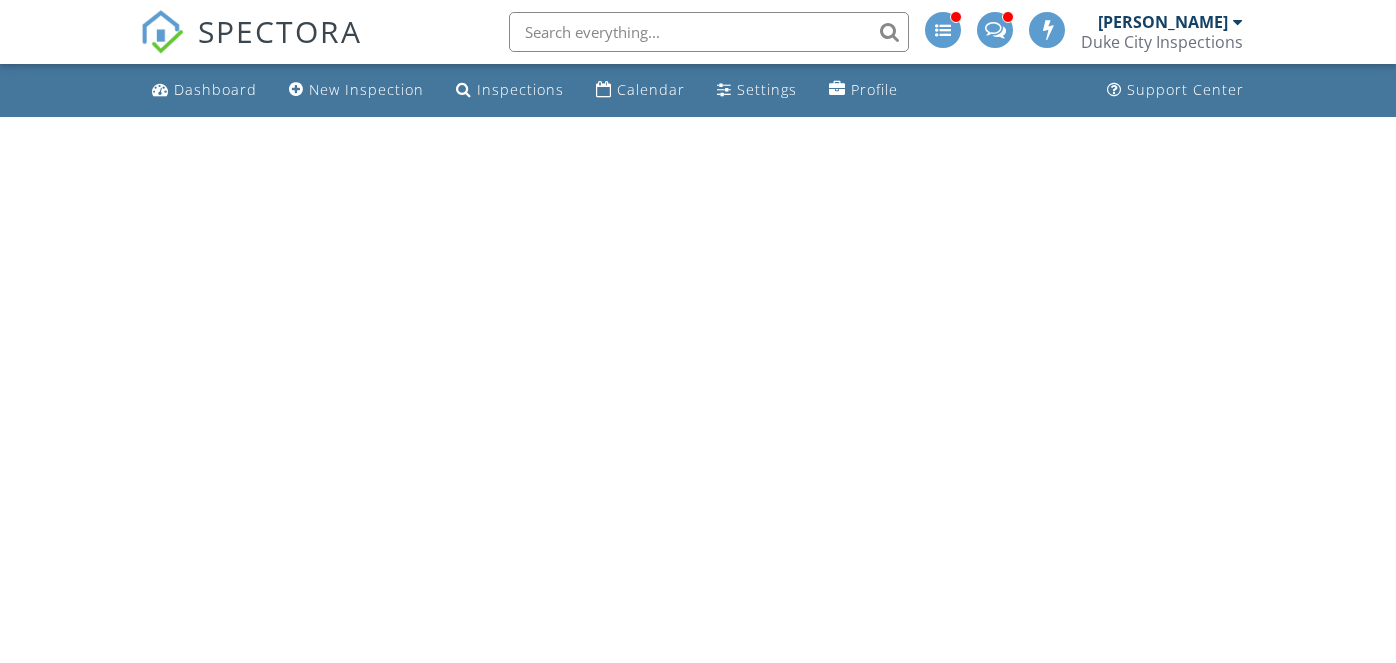 scroll, scrollTop: 0, scrollLeft: 0, axis: both 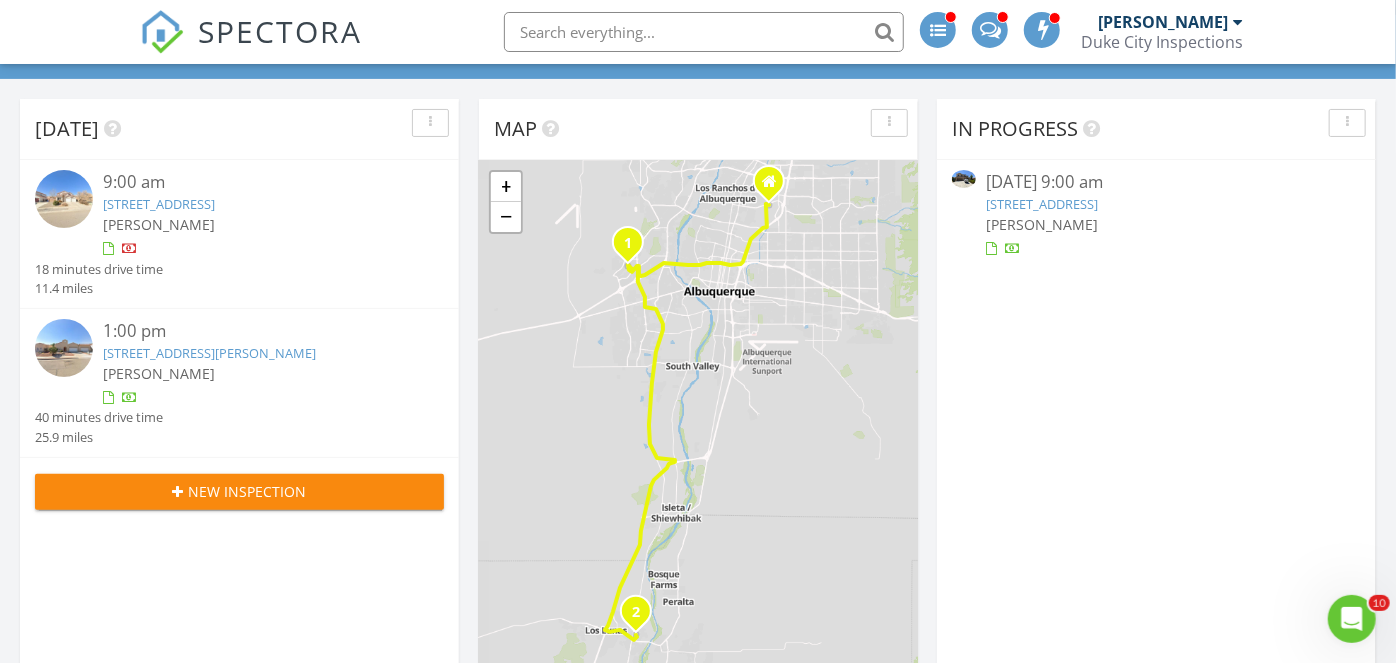 click on "[STREET_ADDRESS][PERSON_NAME]" at bounding box center (209, 353) 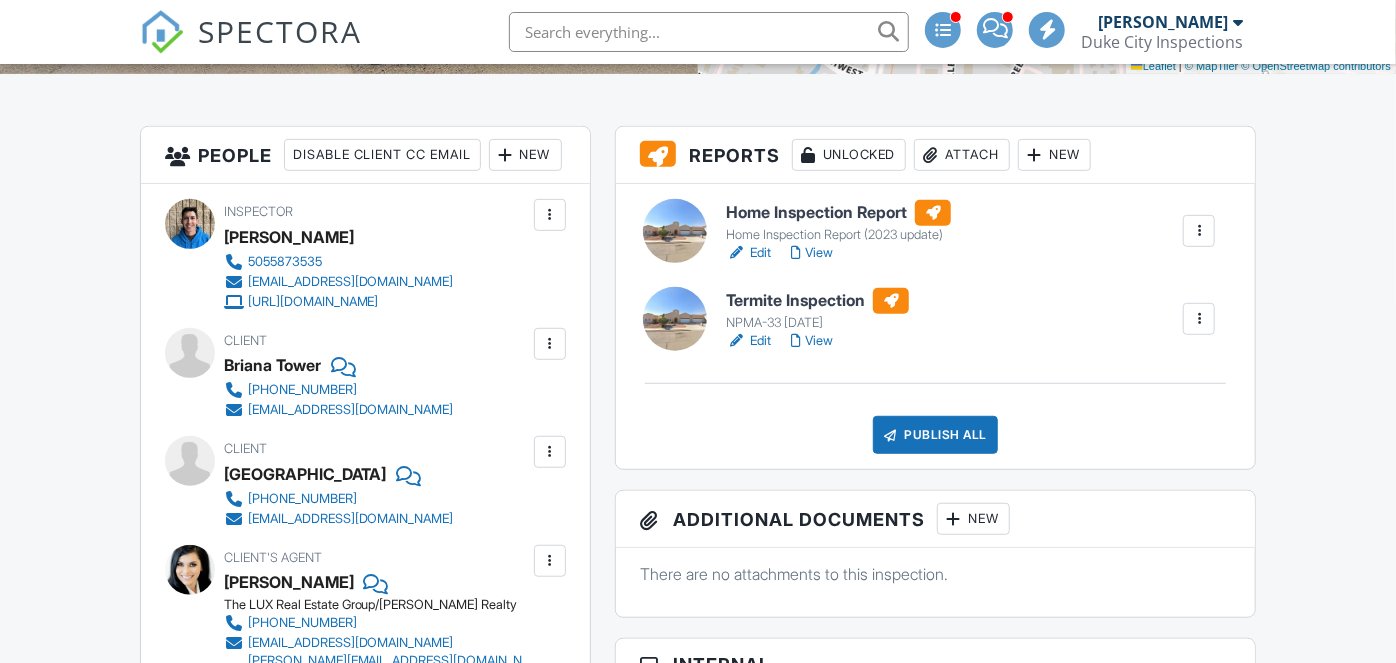 scroll, scrollTop: 463, scrollLeft: 0, axis: vertical 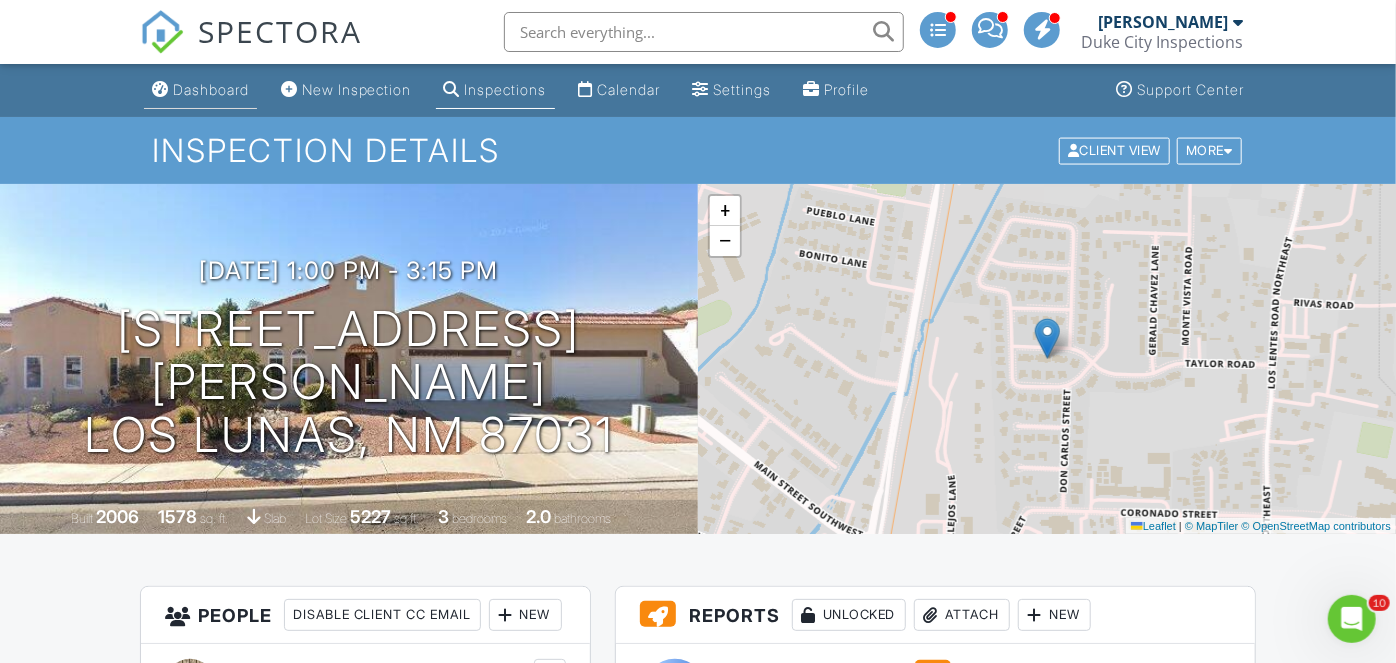 click on "Dashboard" at bounding box center [211, 89] 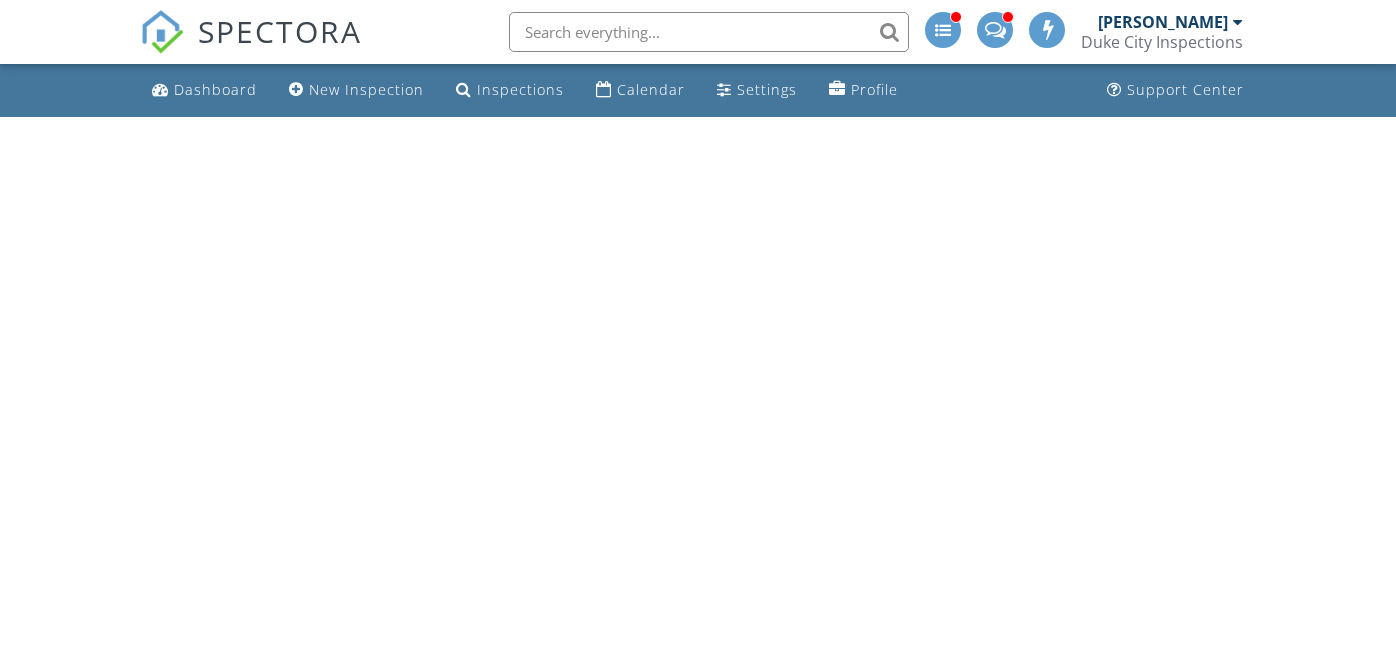 scroll, scrollTop: 0, scrollLeft: 0, axis: both 